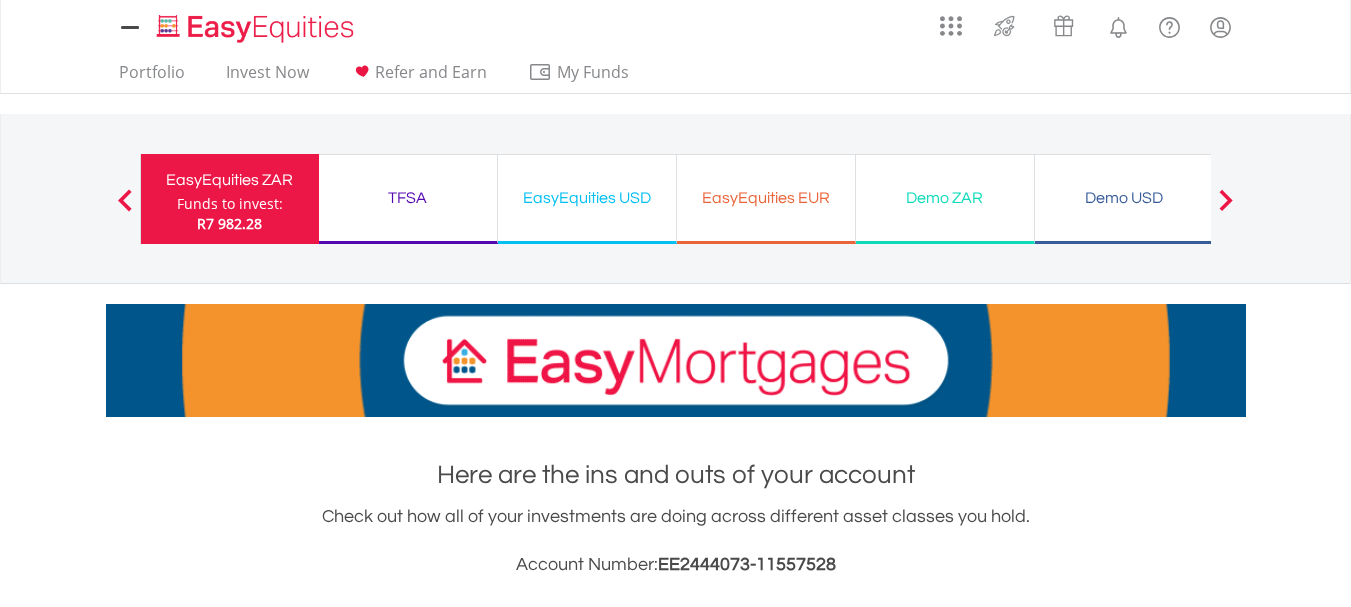 scroll, scrollTop: 0, scrollLeft: 0, axis: both 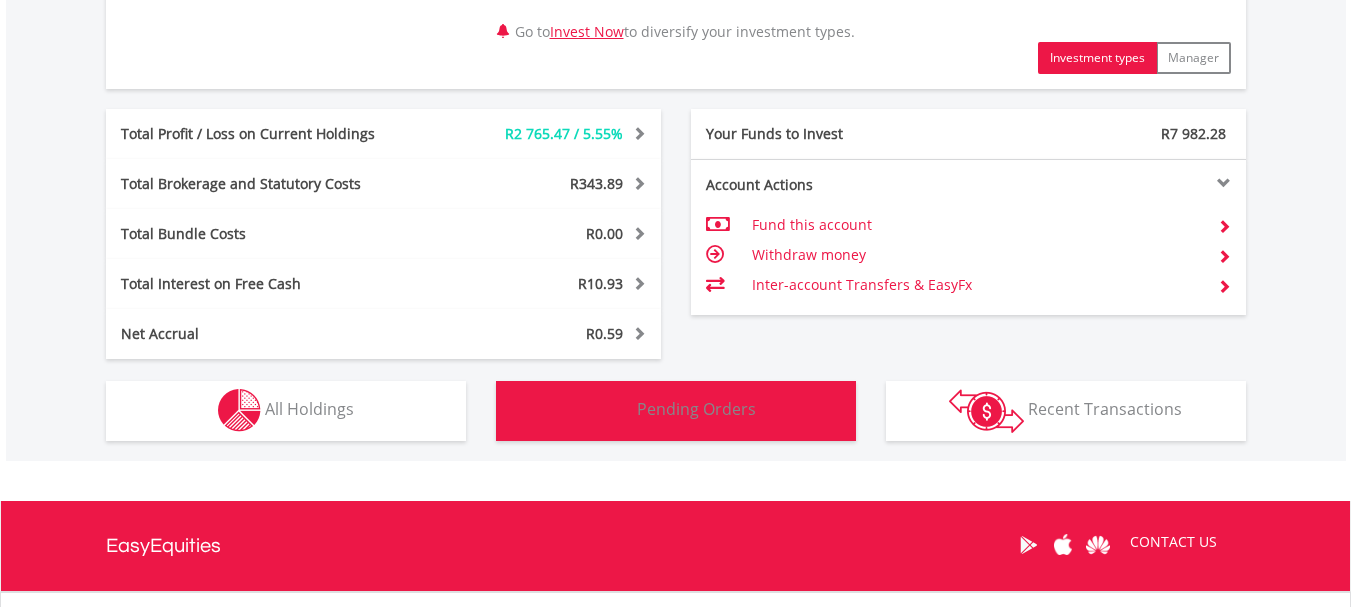 click on "Pending Orders
Pending Orders" at bounding box center (676, 411) 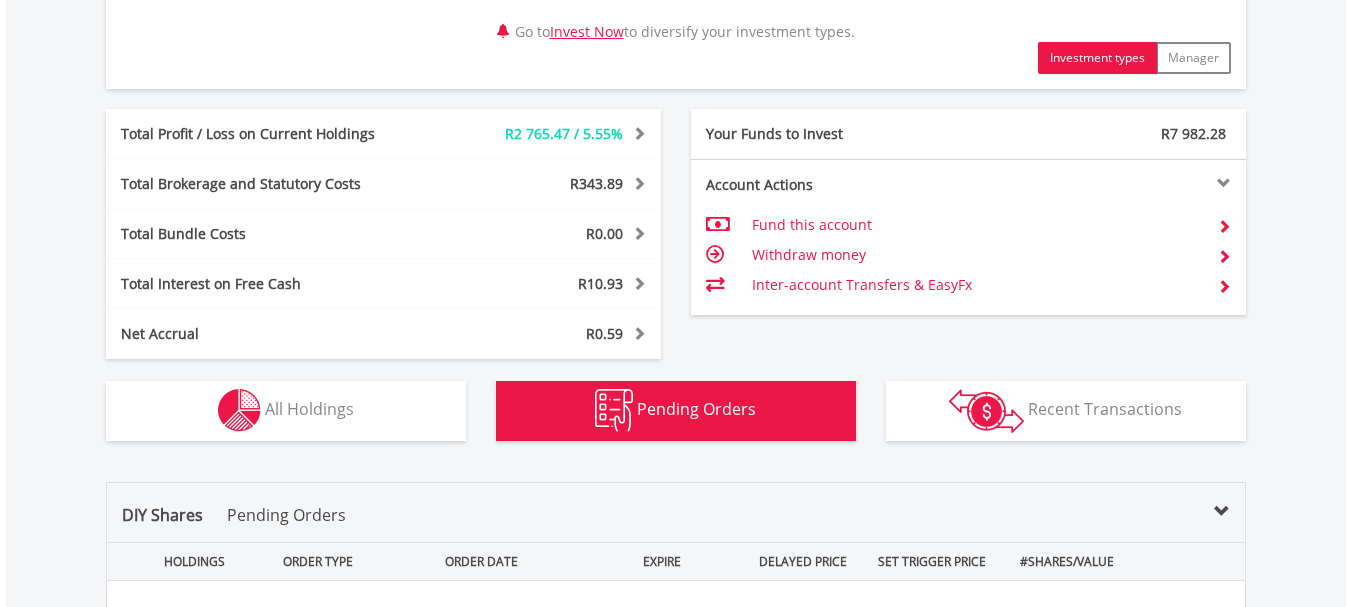 scroll, scrollTop: 1544, scrollLeft: 0, axis: vertical 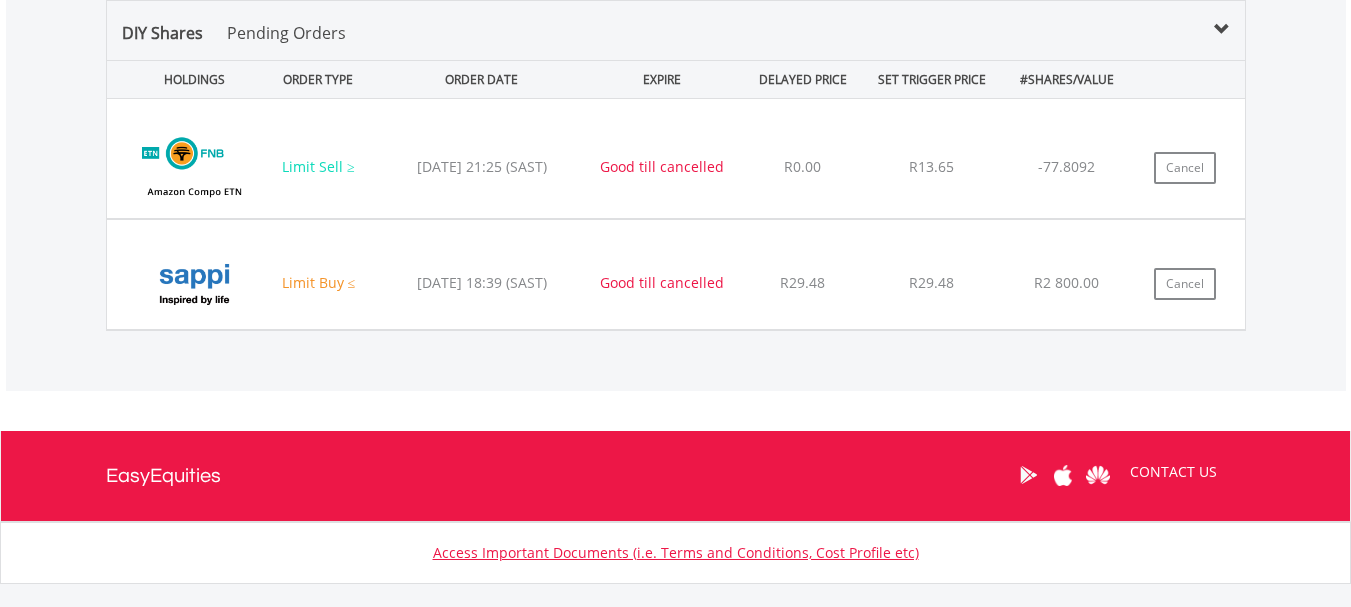click on "Limit Sell ≥" at bounding box center (319, 167) 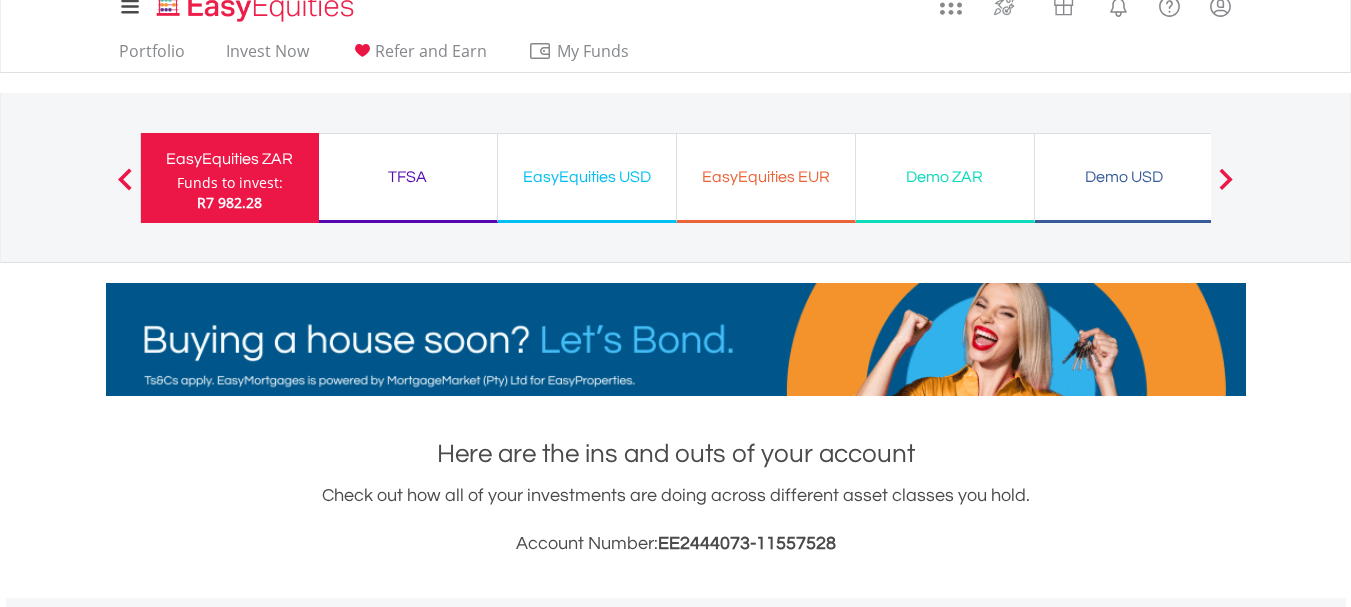 scroll, scrollTop: 0, scrollLeft: 0, axis: both 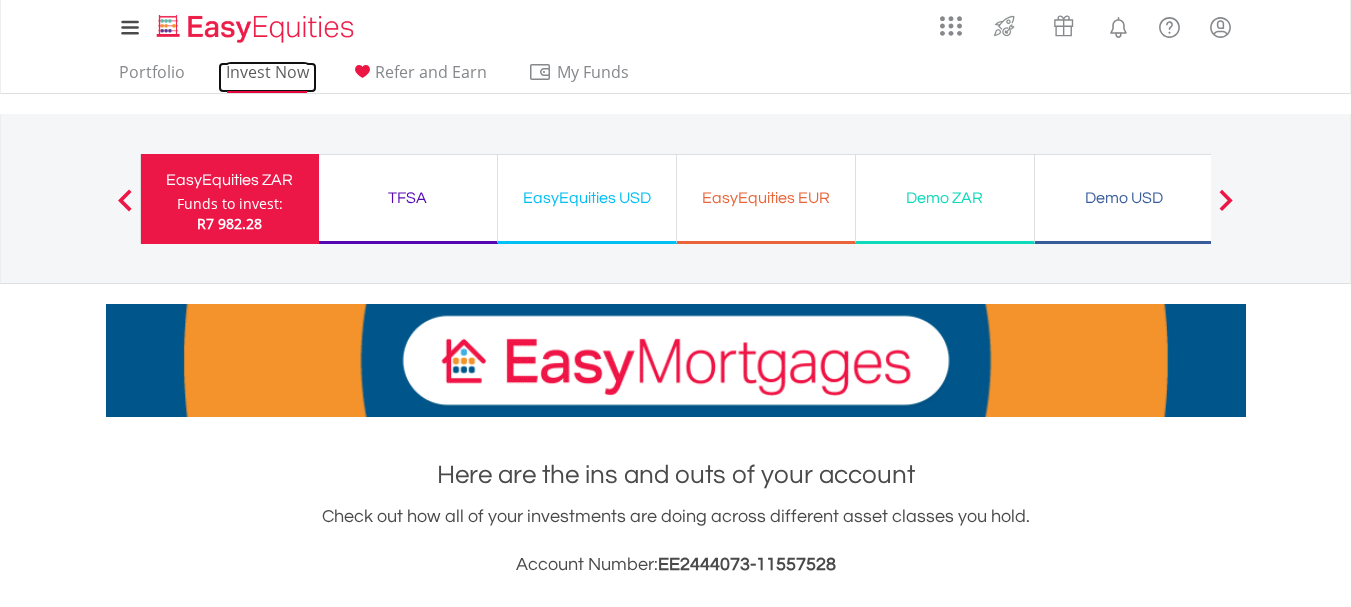 click on "Invest Now" at bounding box center (267, 77) 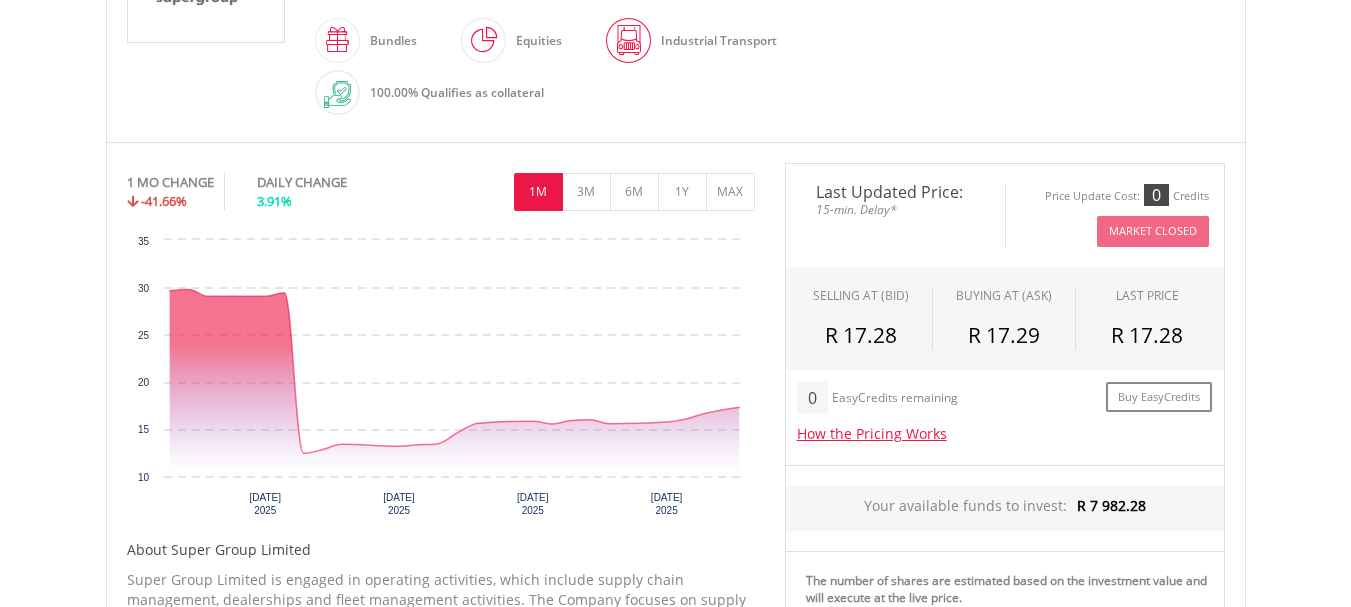 scroll, scrollTop: 1062, scrollLeft: 0, axis: vertical 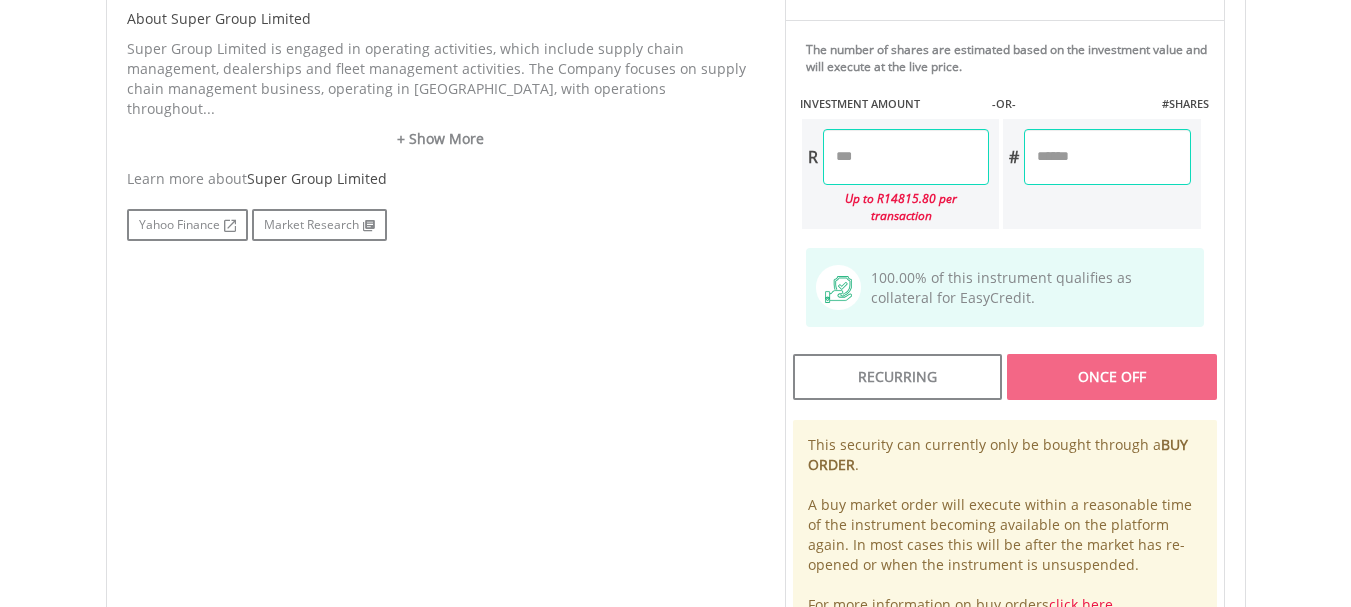 click at bounding box center (906, 157) 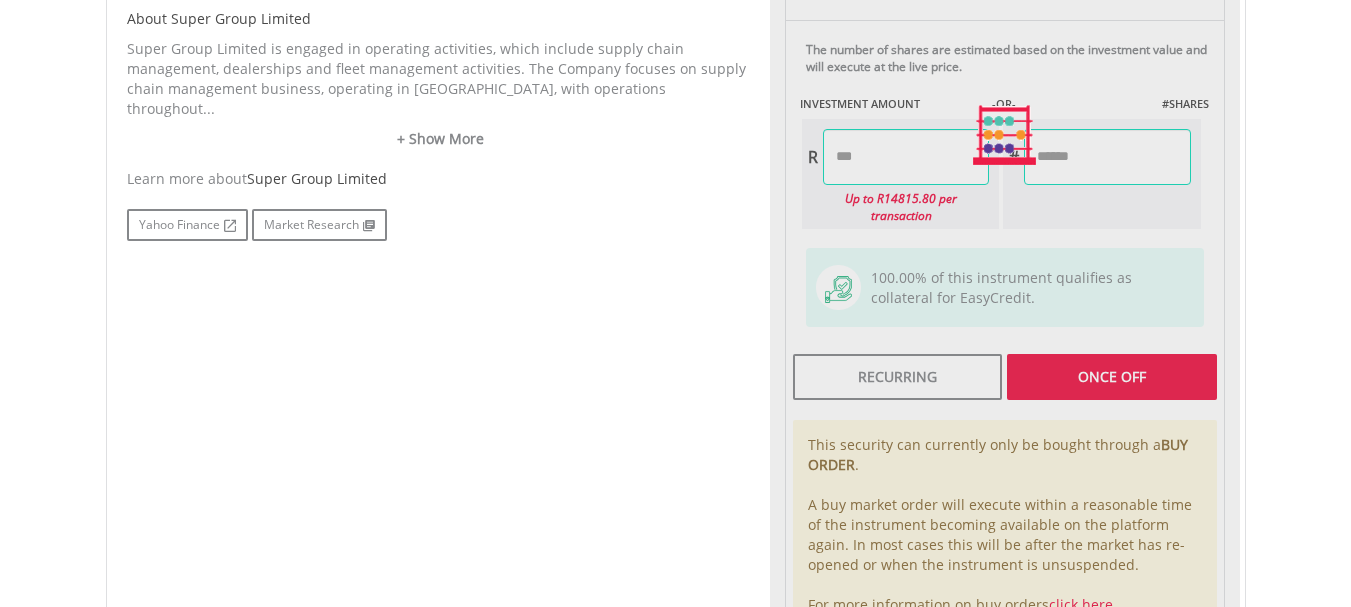 type on "*******" 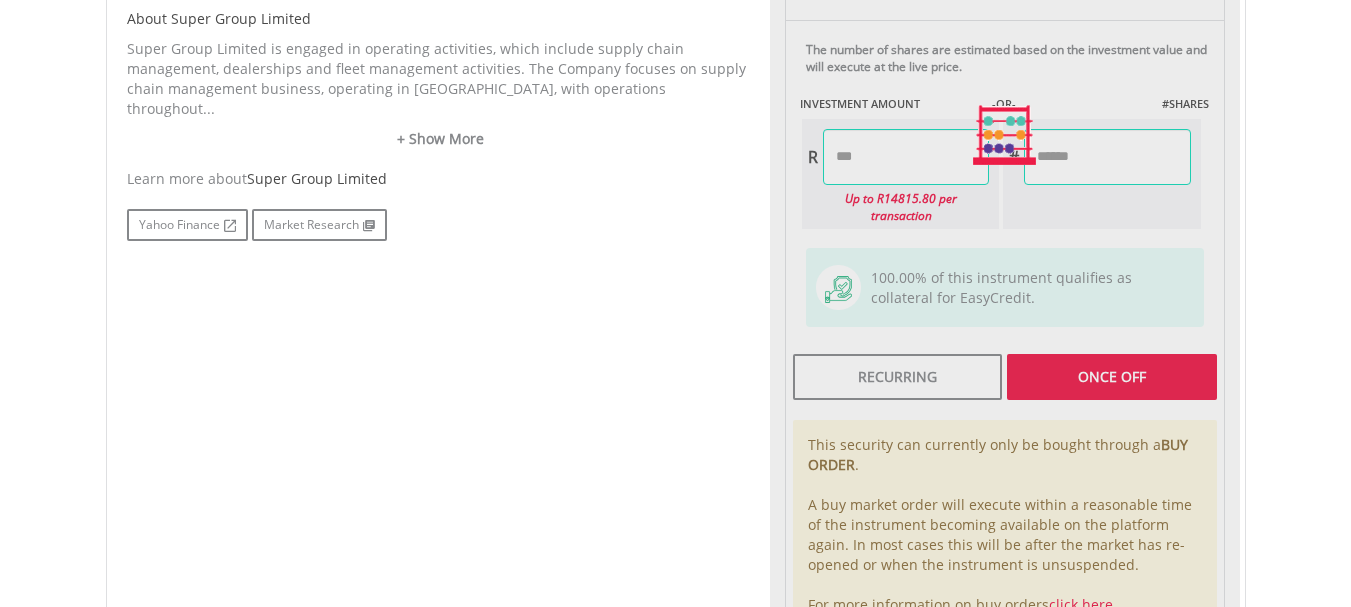type on "********" 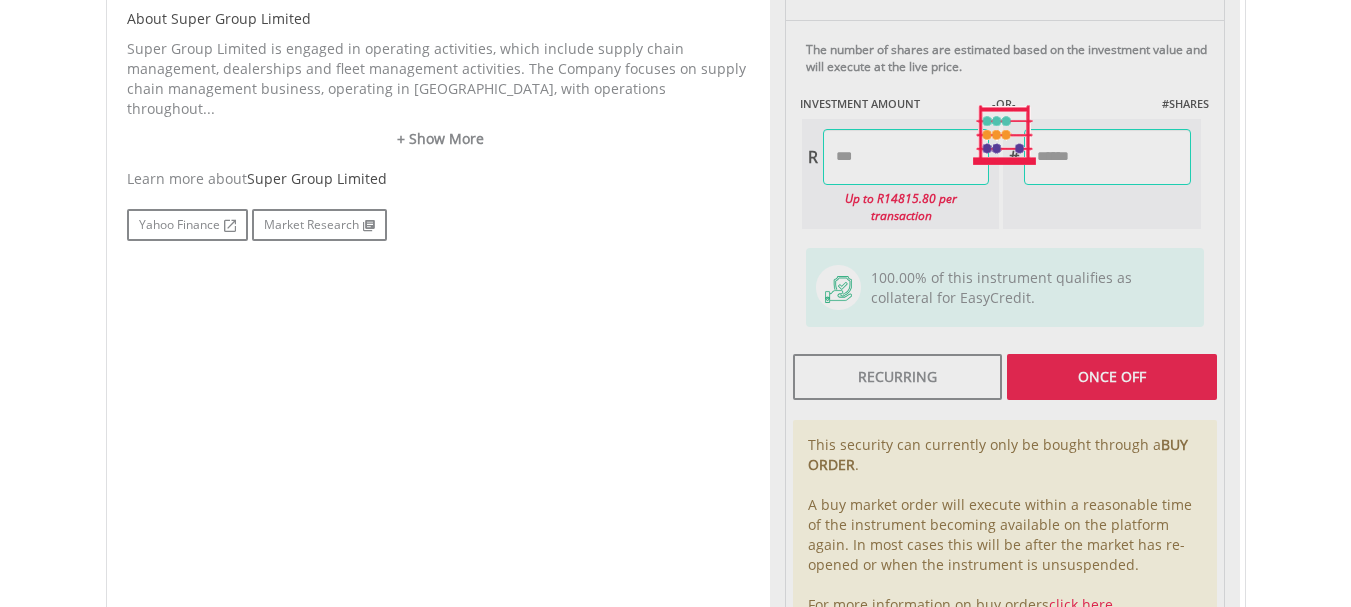 click on "Last Updated Price:
15-min. Delay*
Price Update Cost:
0
Credits
Market Closed
SELLING AT (BID)
BUYING AT                     (ASK)
LAST PRICE
R 17.28
R 17.29
R 17.28
0
R" at bounding box center [1005, 135] 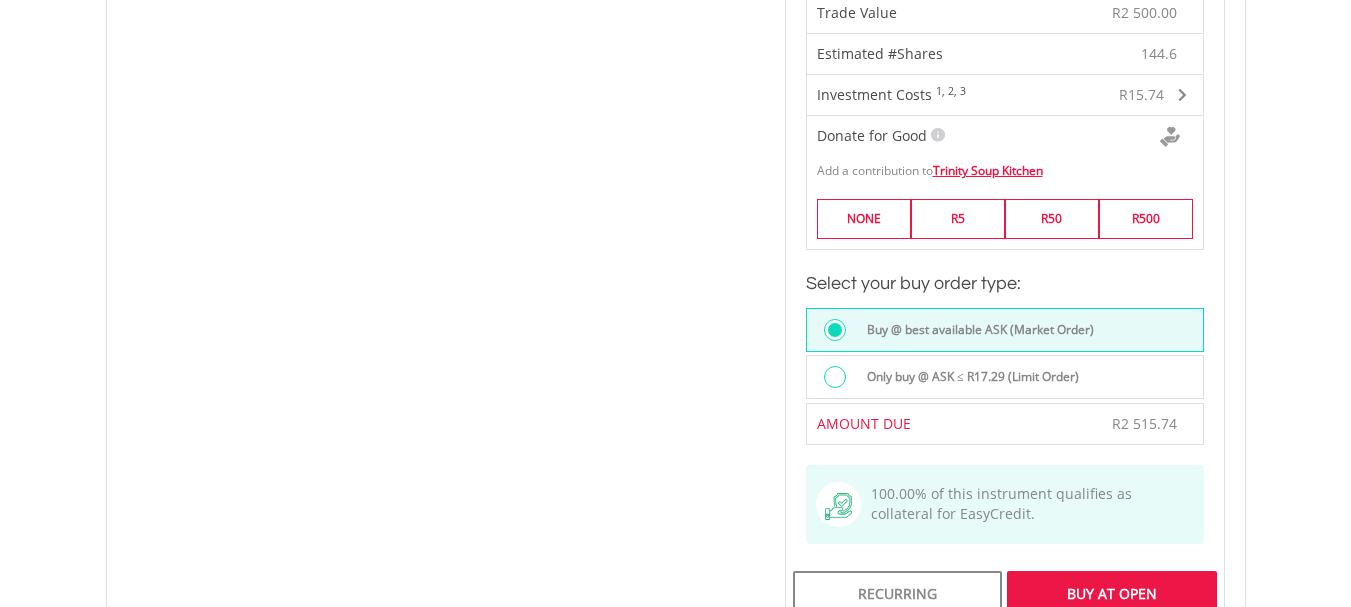 scroll, scrollTop: 1343, scrollLeft: 0, axis: vertical 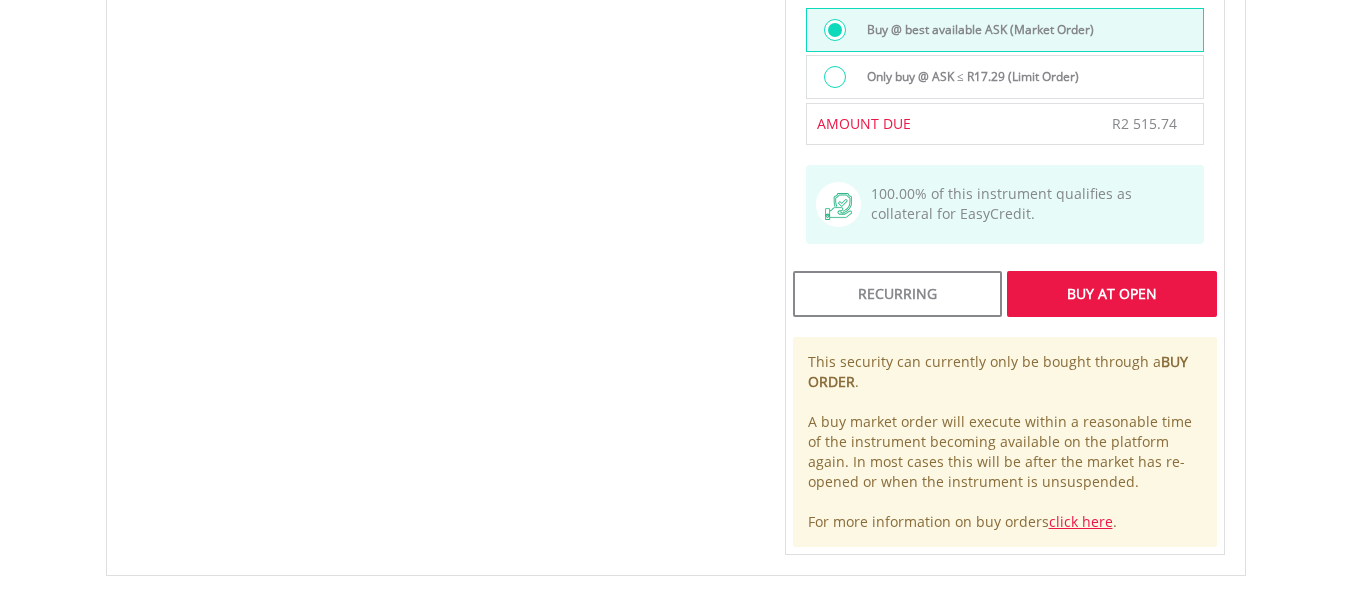 click on "Buy At Open" at bounding box center (1111, 294) 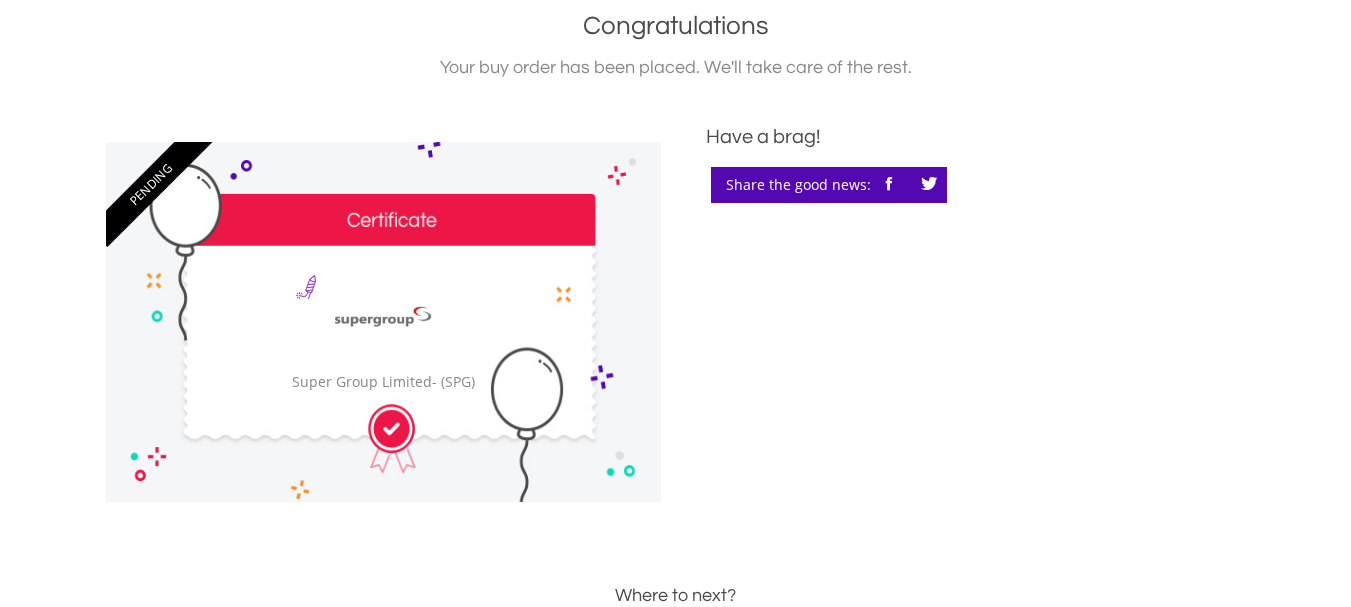 scroll, scrollTop: 531, scrollLeft: 0, axis: vertical 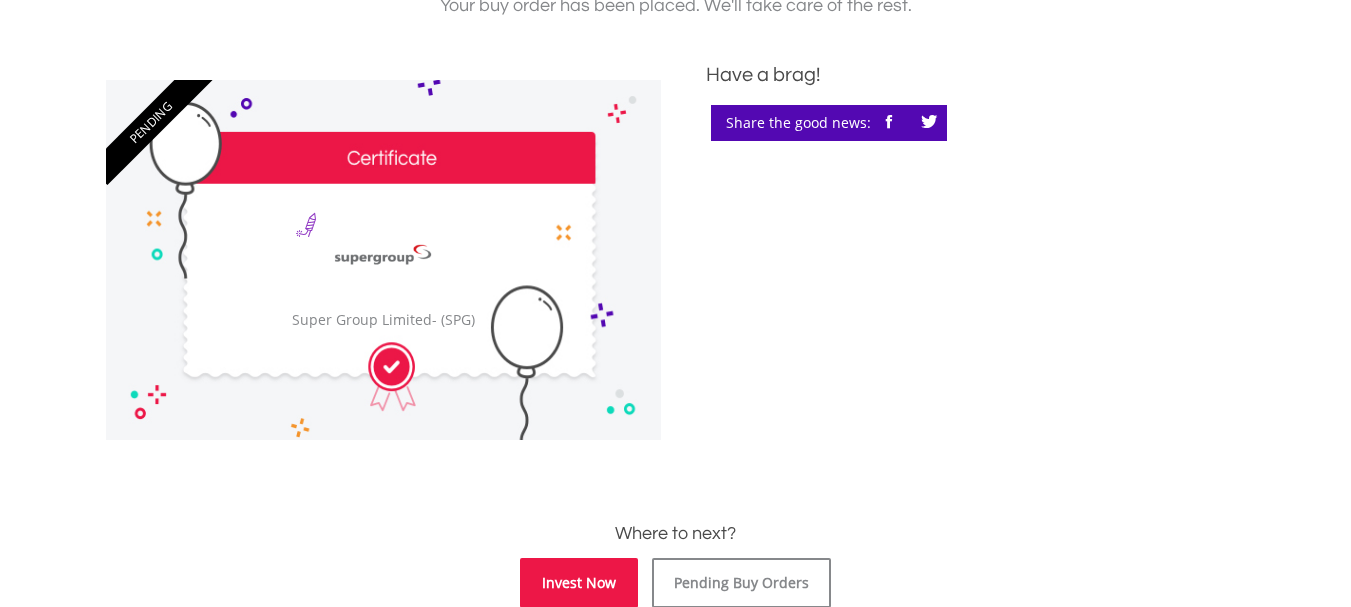 click on "Invest Now" at bounding box center (579, 583) 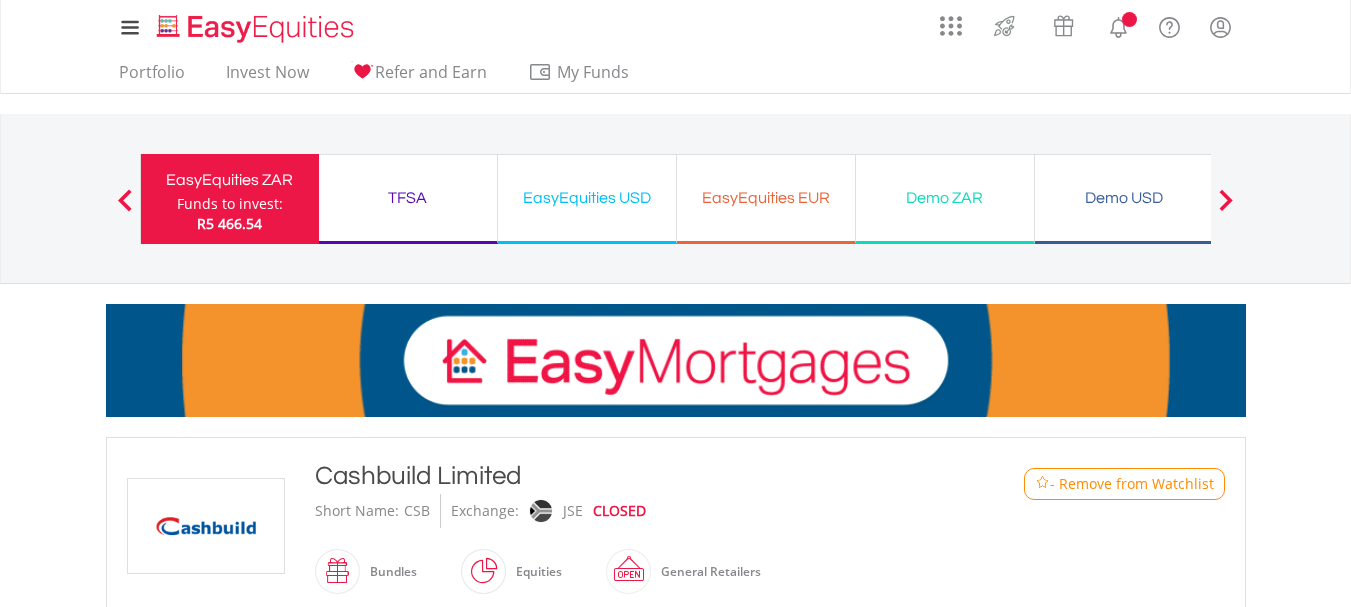 scroll, scrollTop: 531, scrollLeft: 0, axis: vertical 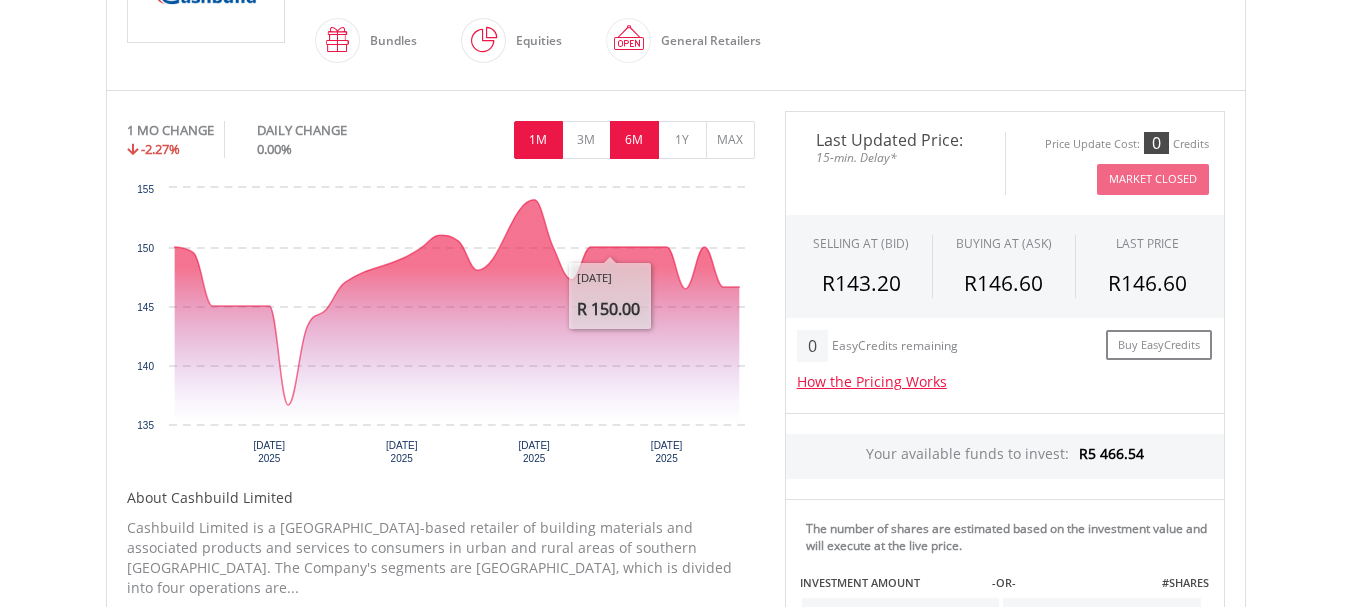 click on "6M" at bounding box center [634, 140] 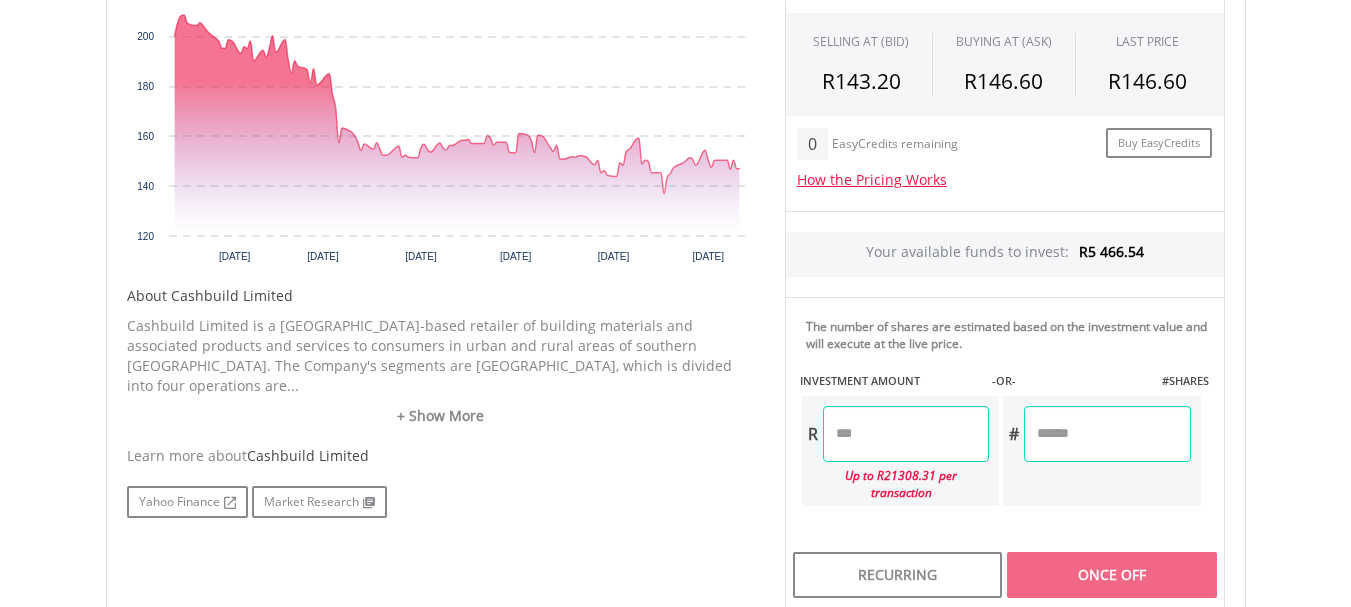 scroll, scrollTop: 729, scrollLeft: 0, axis: vertical 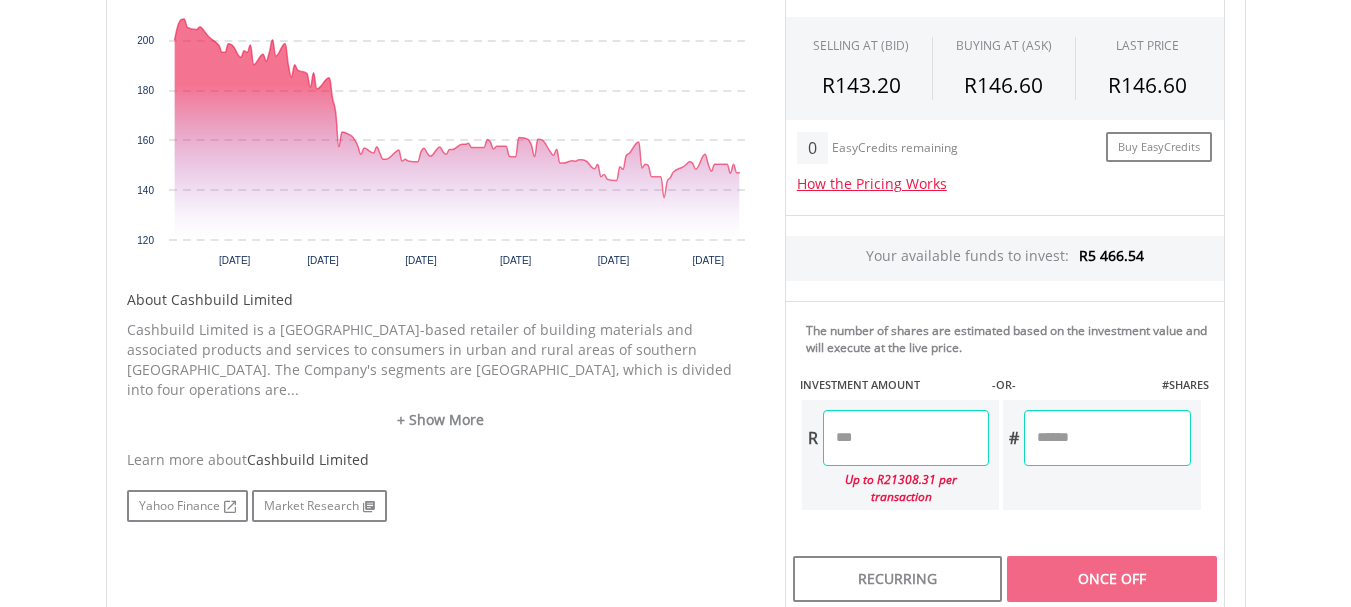click at bounding box center (906, 438) 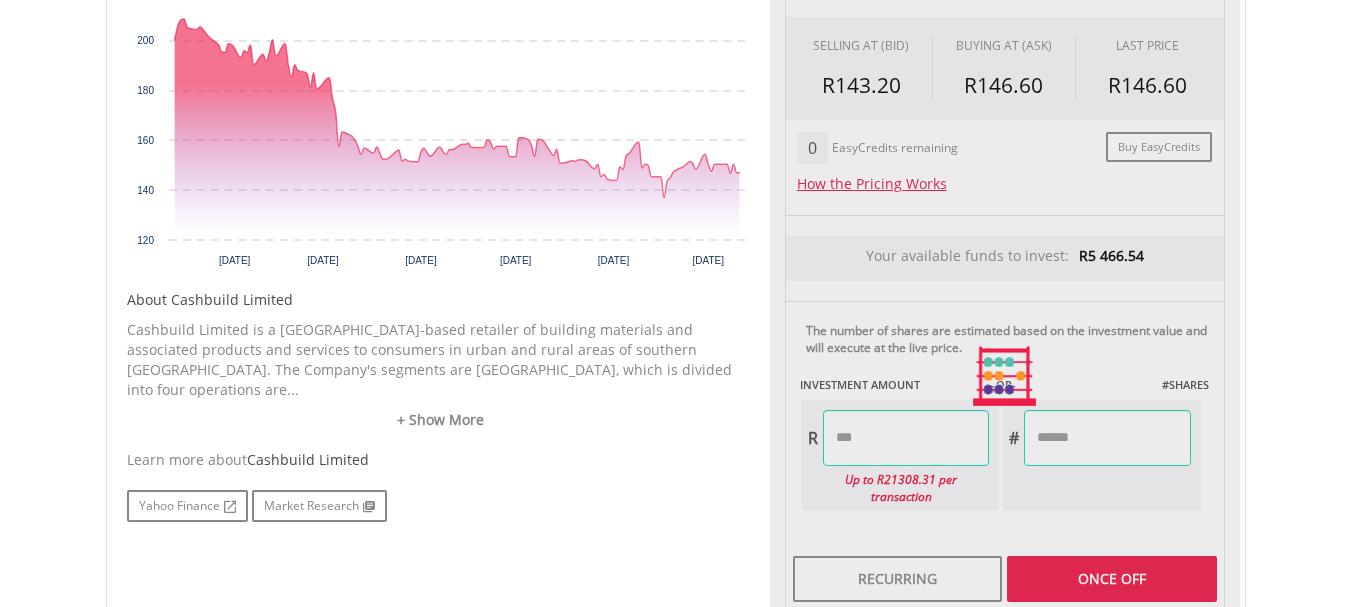 type on "*******" 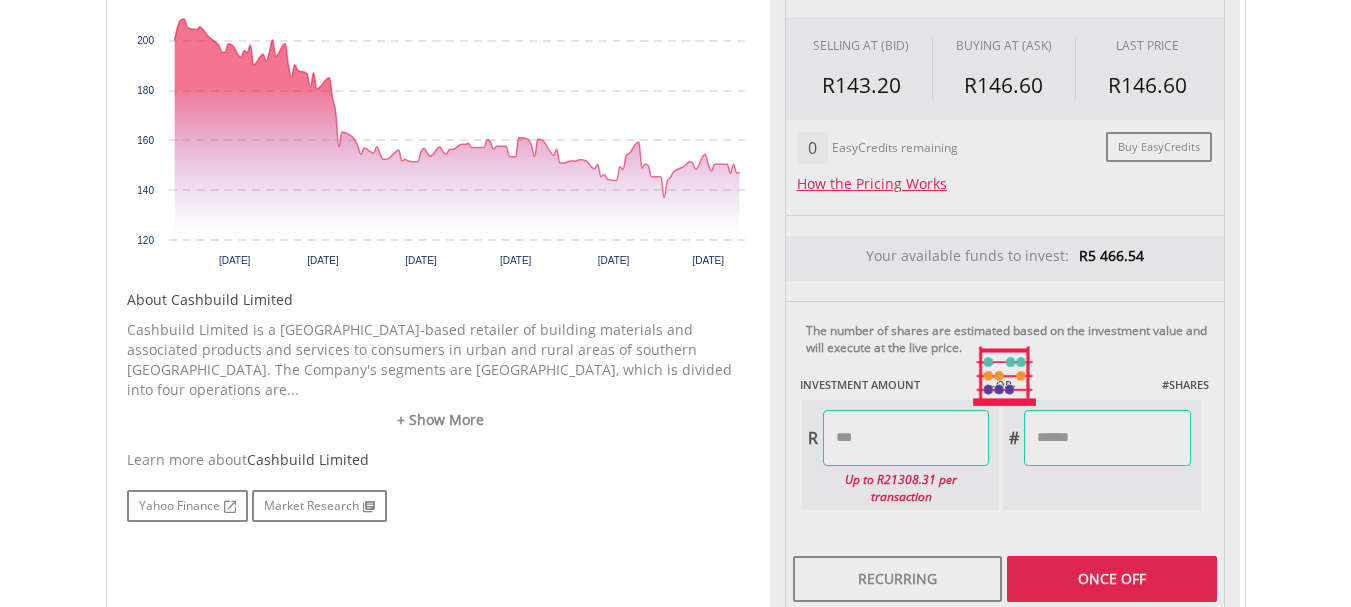 type on "*******" 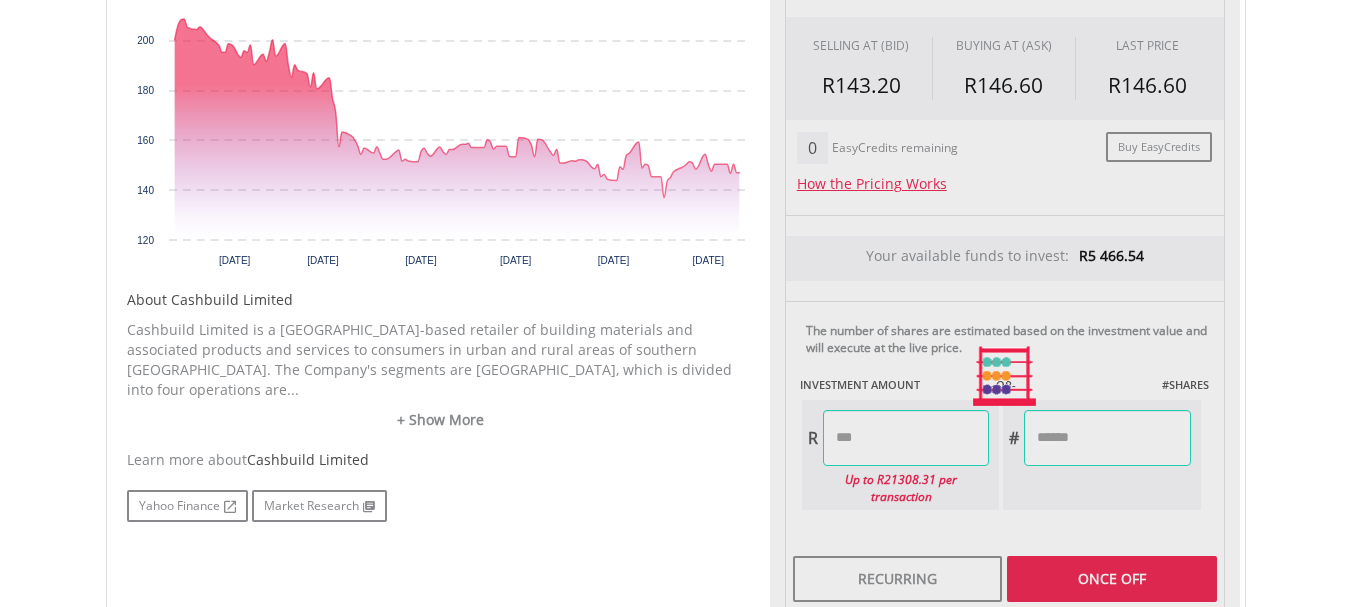 click on "Last Updated Price:
15-min. Delay*
Price Update Cost:
0
Credits
Market Closed
SELLING AT (BID)
BUYING AT                     (ASK)
LAST PRICE
R143.20
R146.60
R146.60
0
R" at bounding box center (1005, 377) 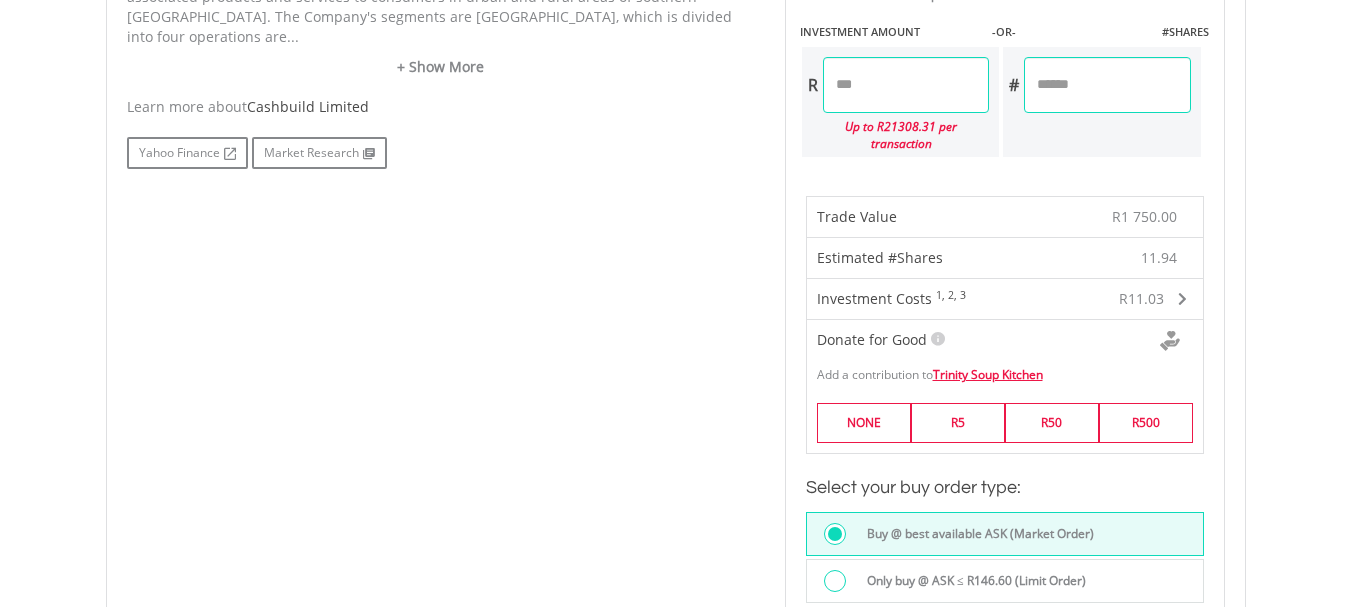 scroll, scrollTop: 1118, scrollLeft: 0, axis: vertical 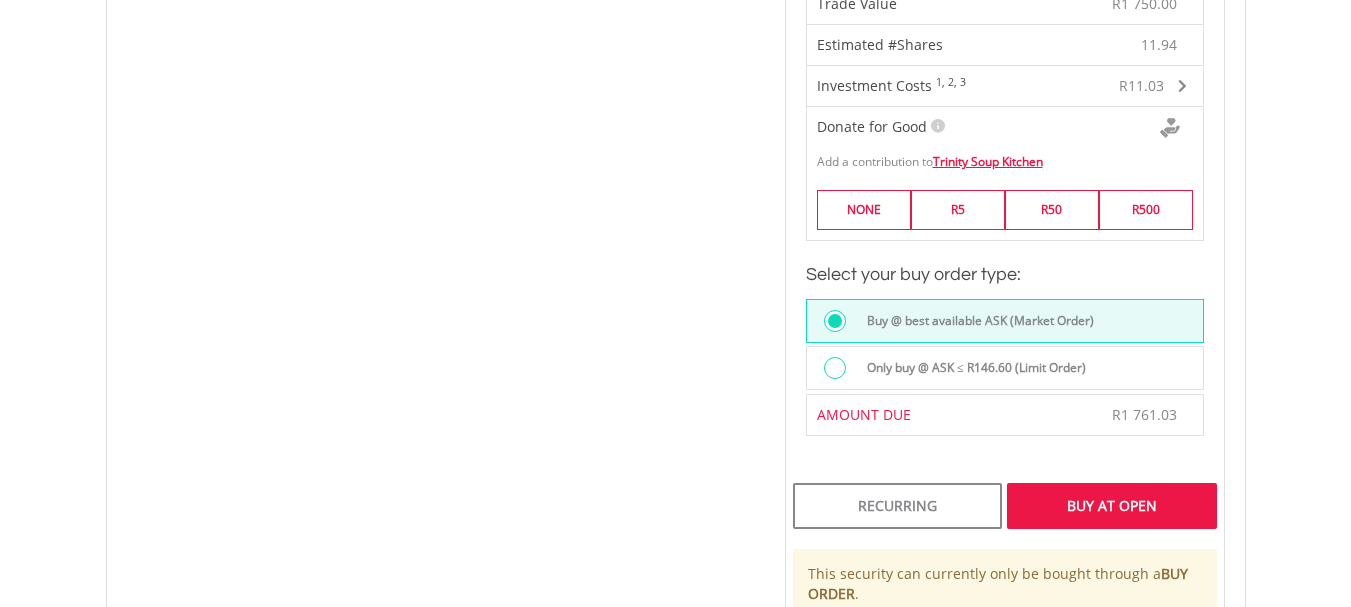 click on "Buy At Open" at bounding box center (1111, 506) 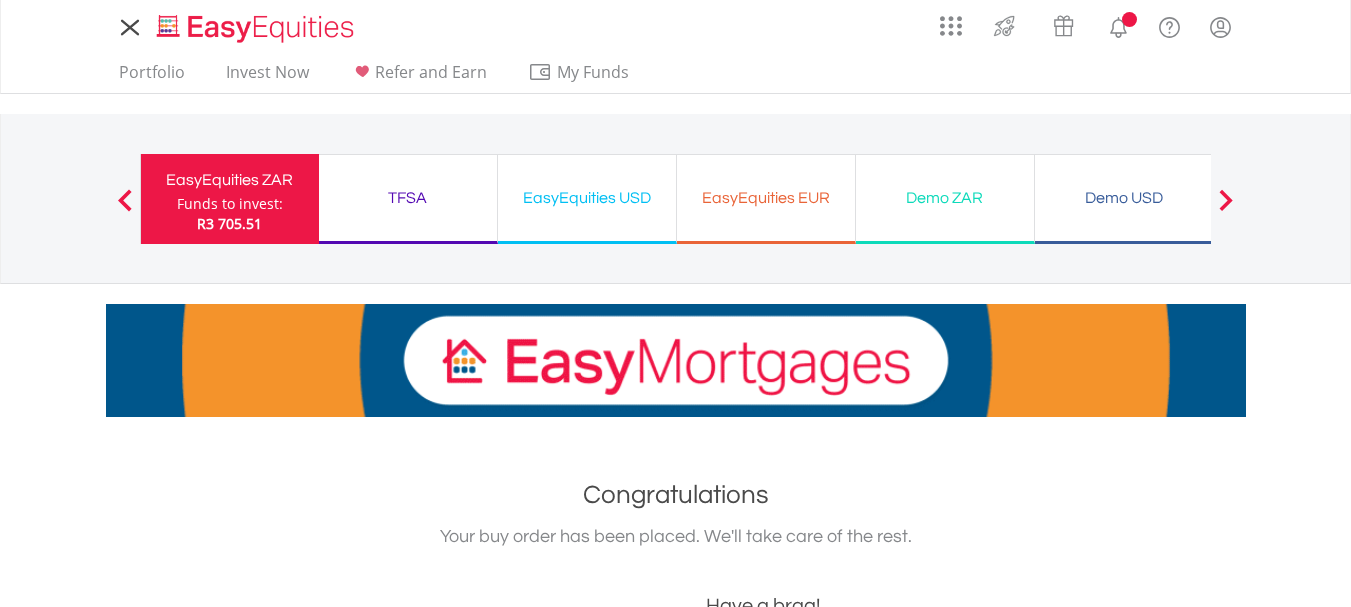 scroll, scrollTop: 0, scrollLeft: 0, axis: both 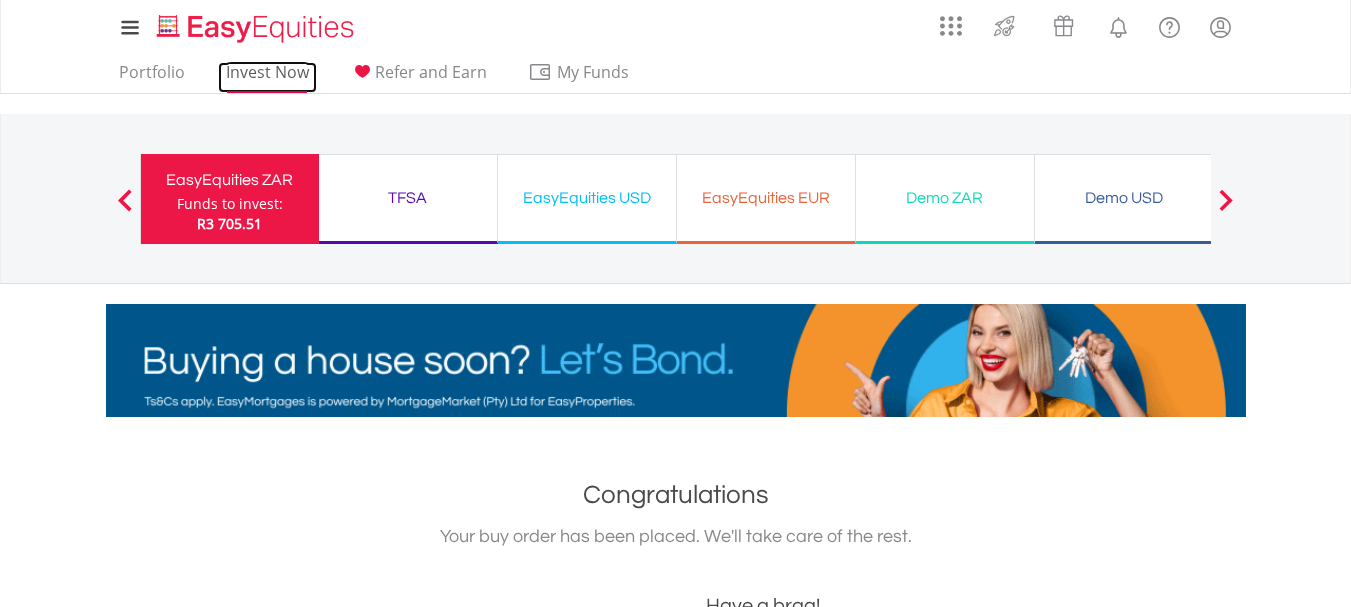 click on "Invest Now" at bounding box center [267, 77] 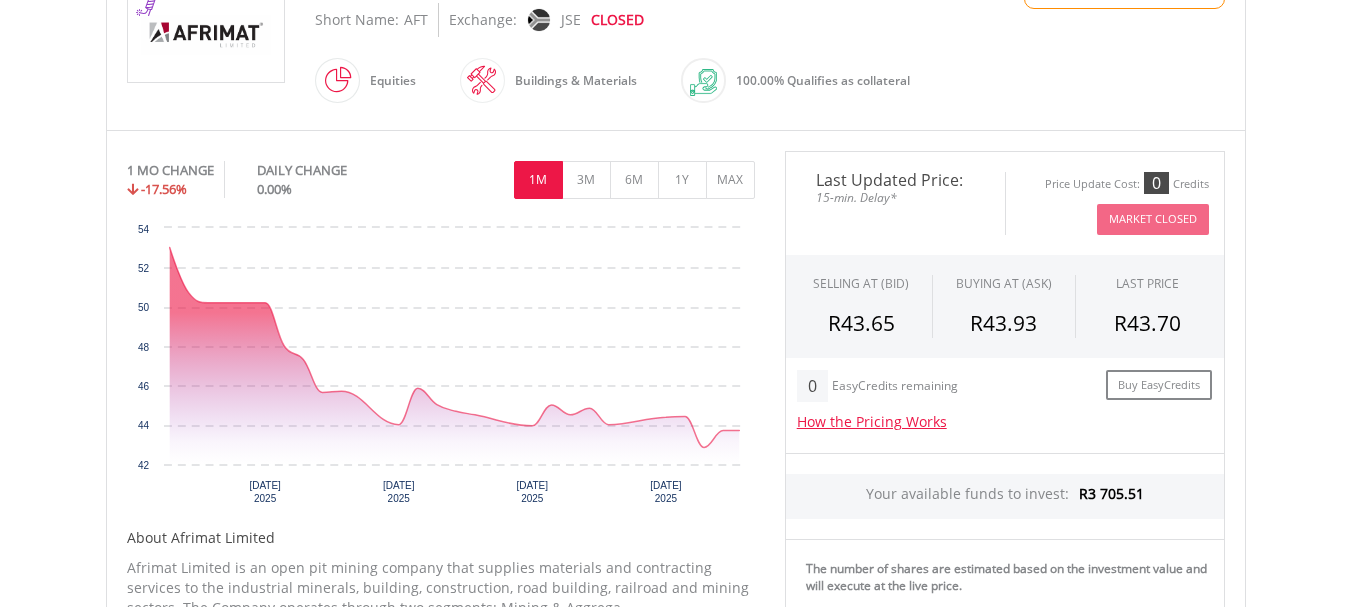 scroll, scrollTop: 493, scrollLeft: 0, axis: vertical 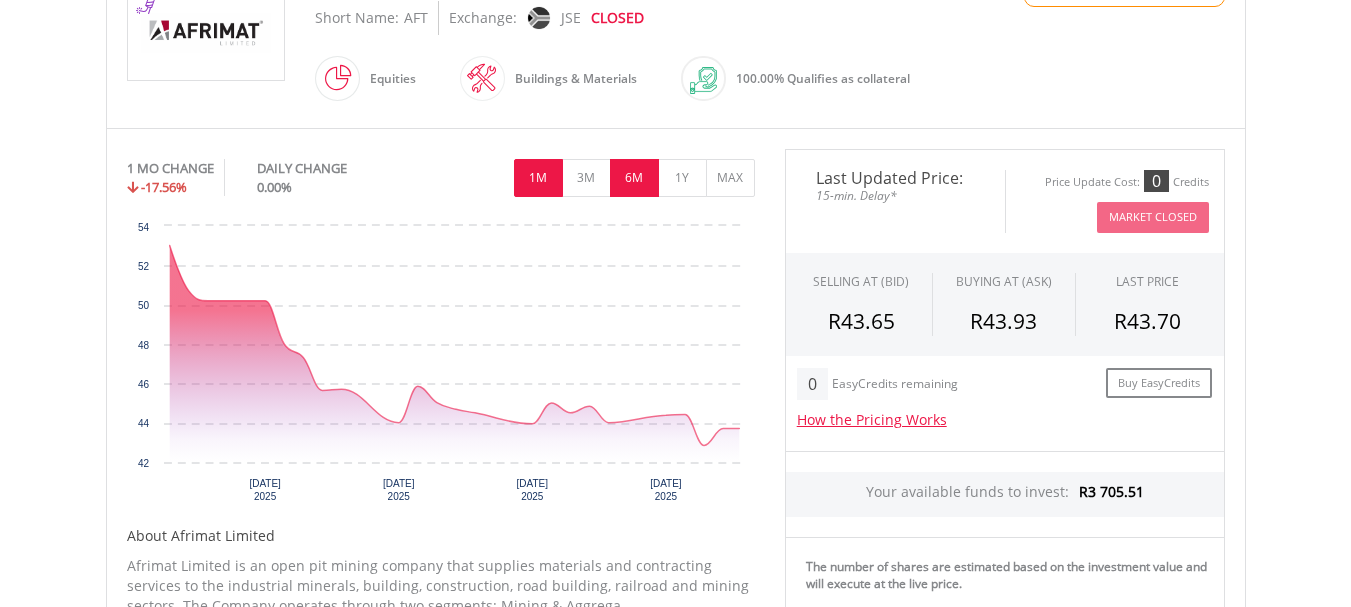 click on "6M" at bounding box center [634, 178] 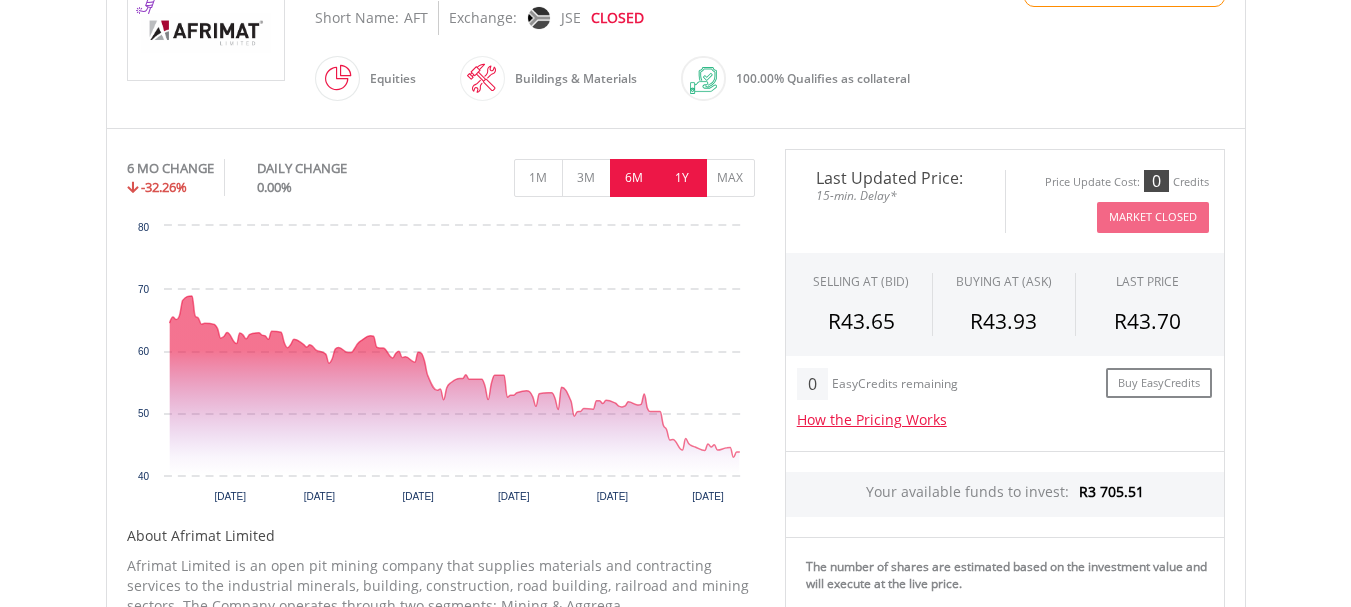click on "1Y" at bounding box center (682, 178) 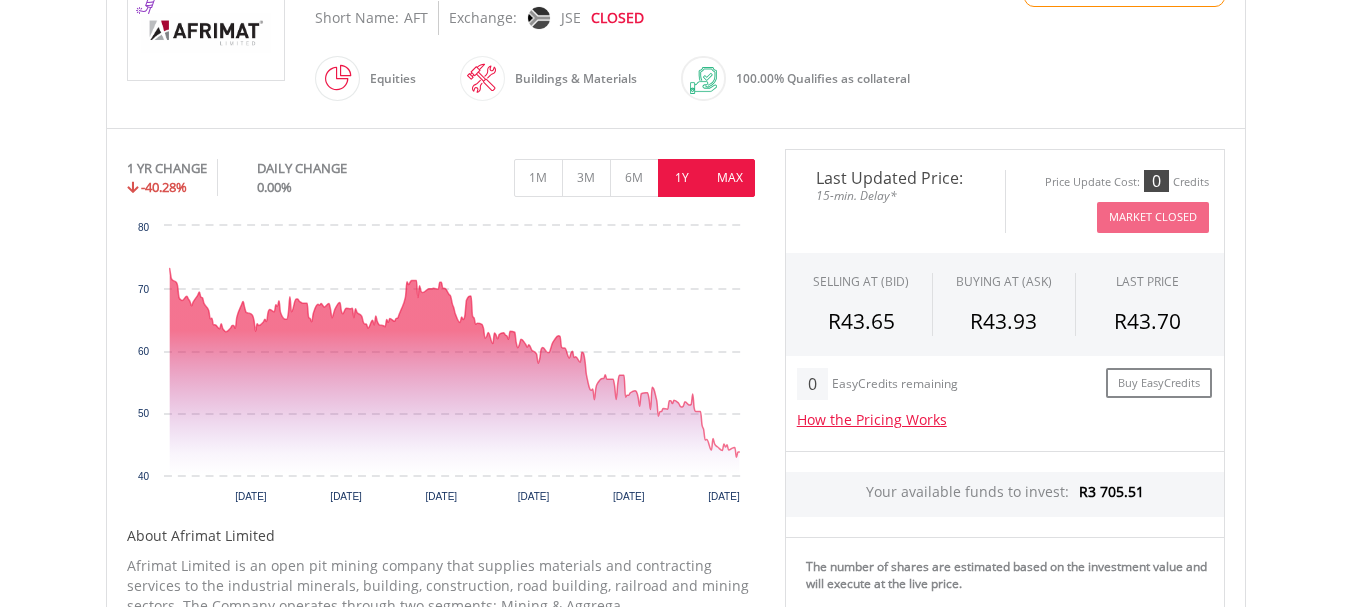 click on "MAX" at bounding box center [730, 178] 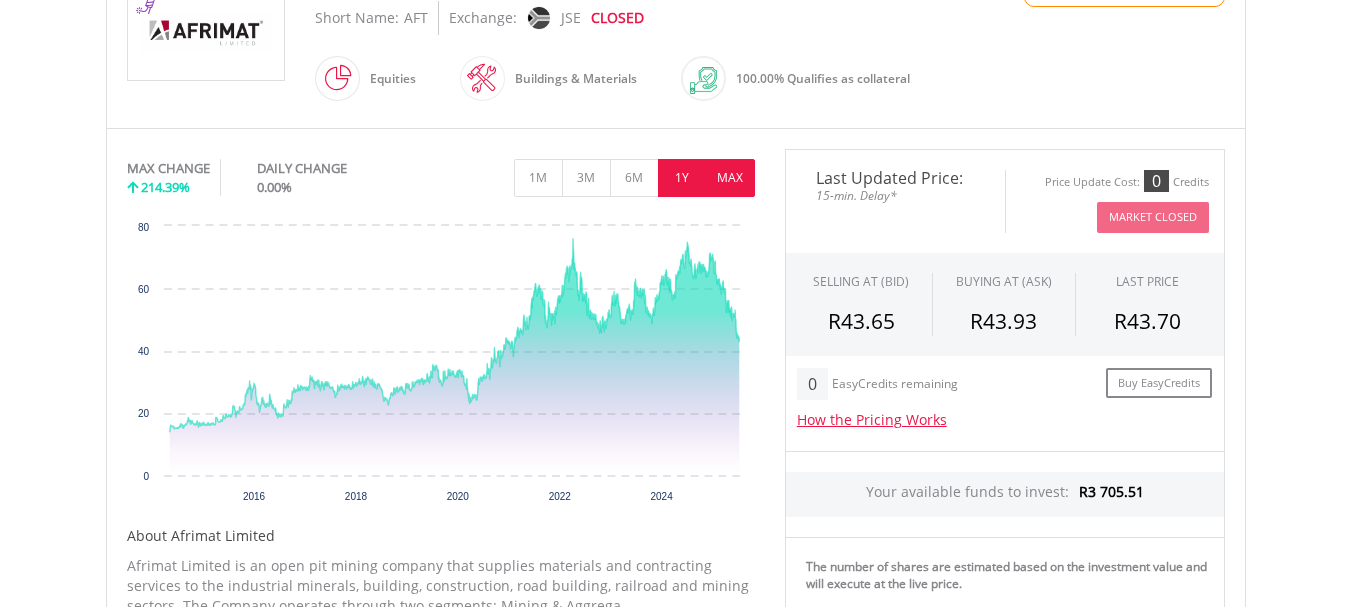 click on "1Y" at bounding box center (682, 178) 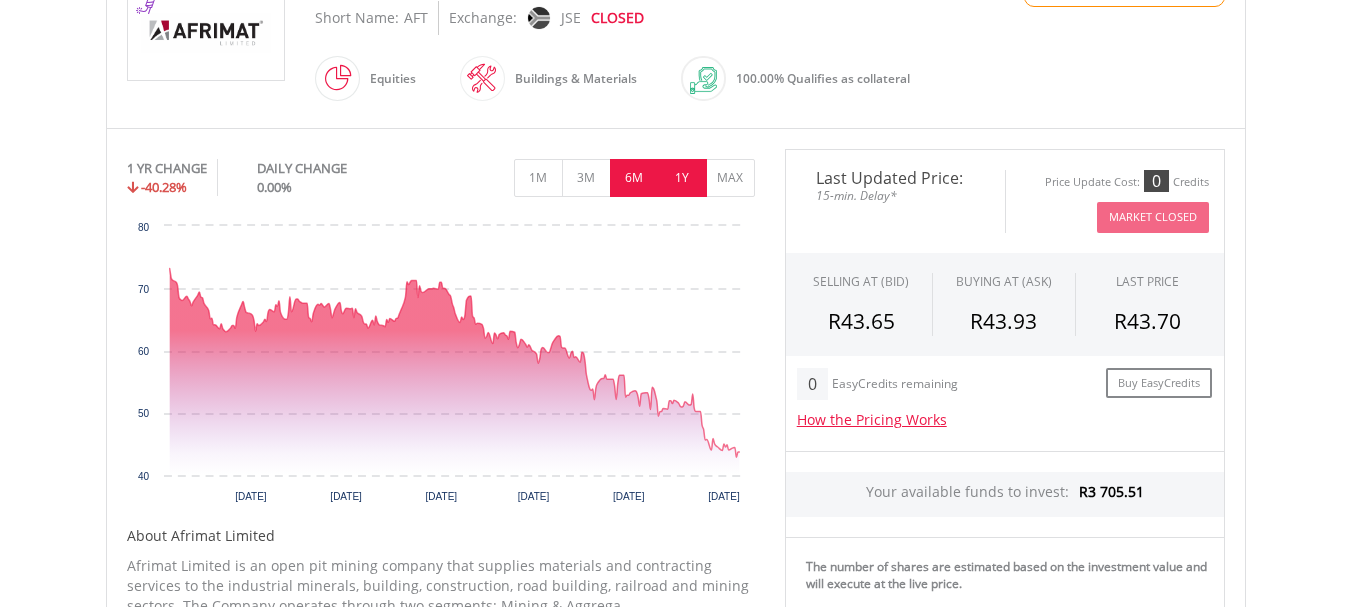 click on "6M" at bounding box center (634, 178) 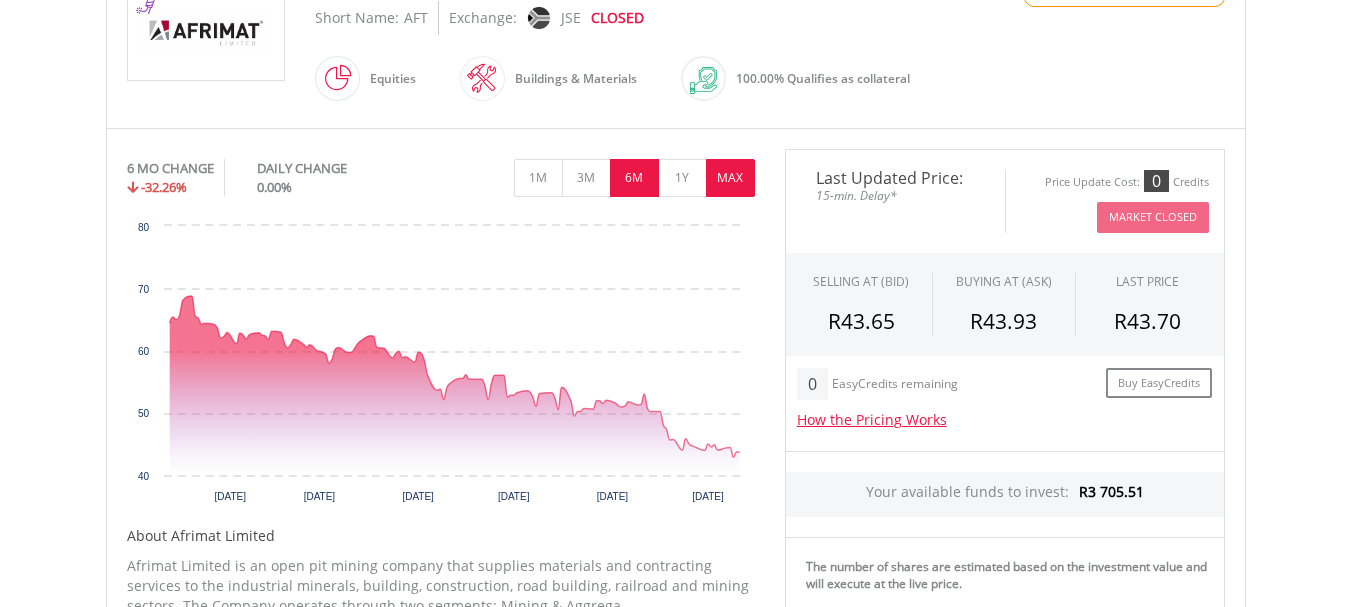 click on "MAX" at bounding box center (730, 178) 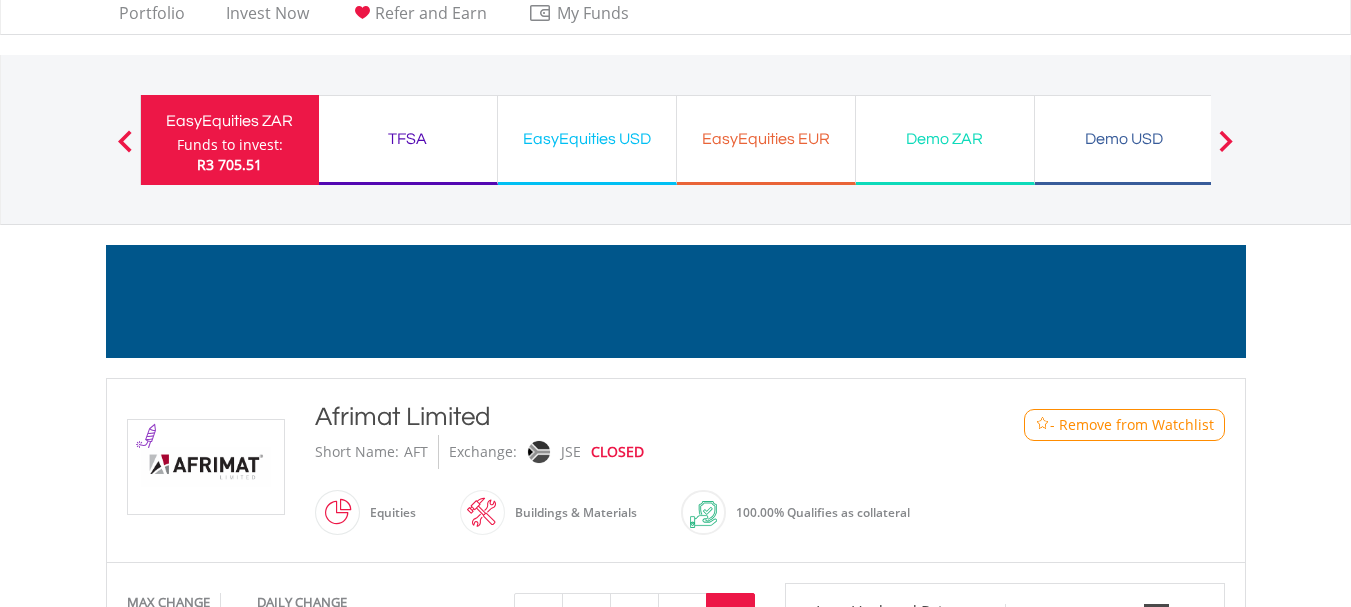 scroll, scrollTop: 0, scrollLeft: 0, axis: both 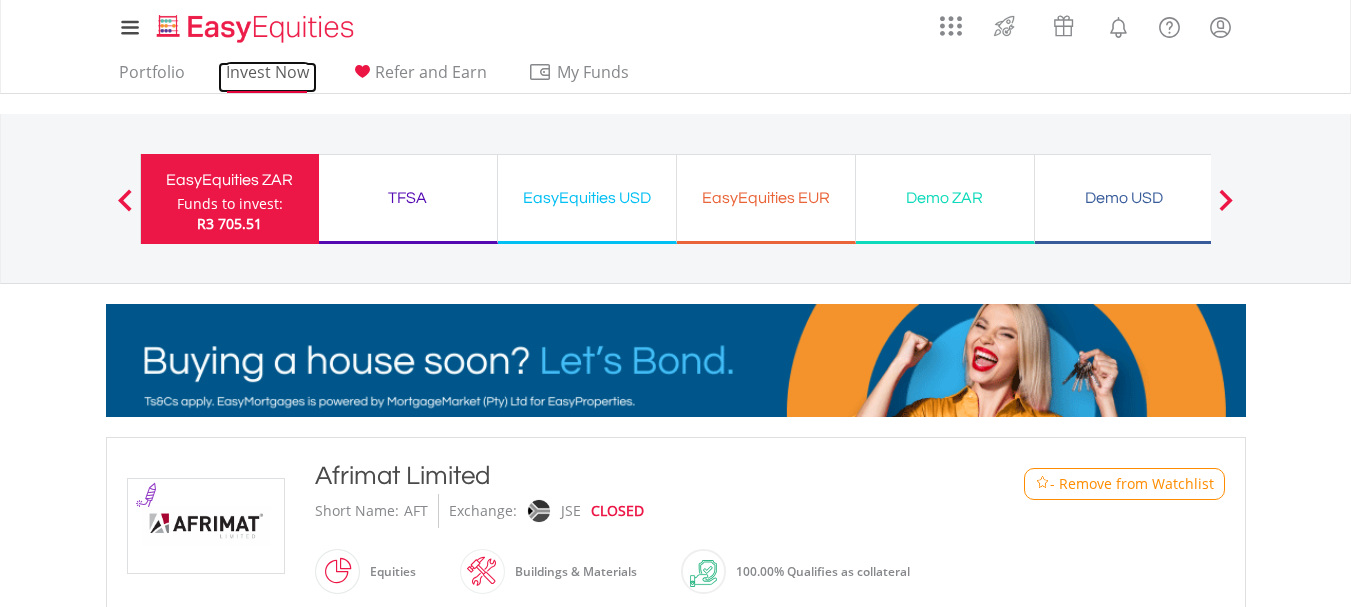 click on "Invest Now" at bounding box center (267, 77) 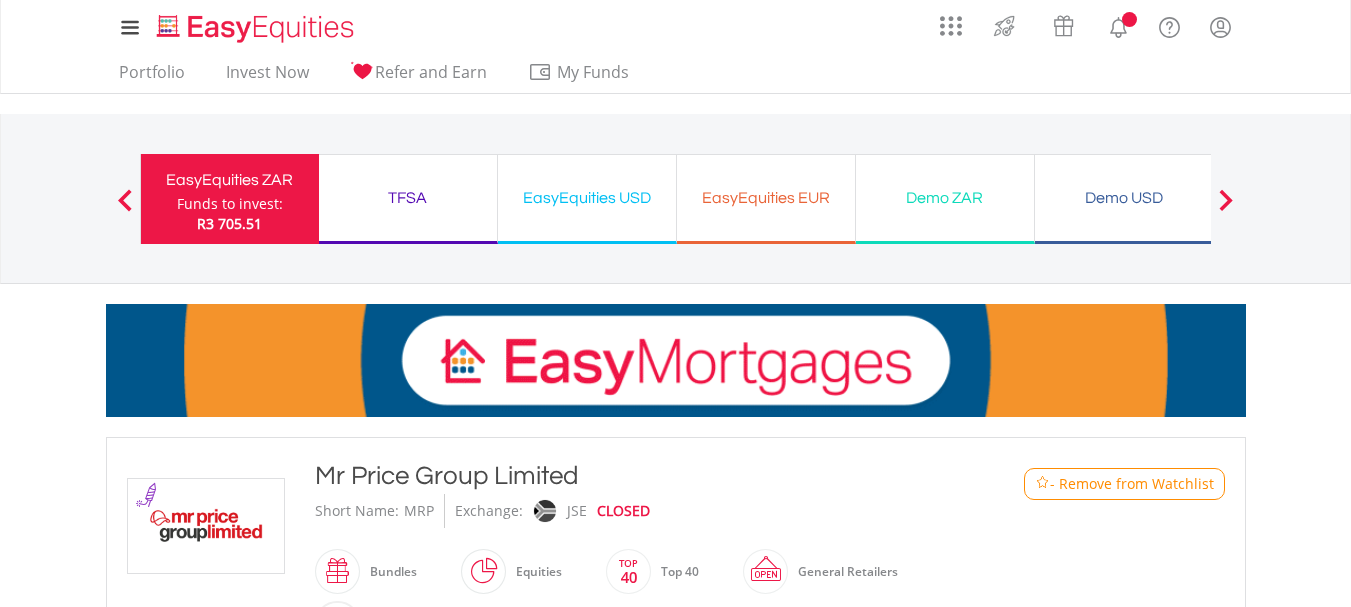 scroll, scrollTop: 531, scrollLeft: 0, axis: vertical 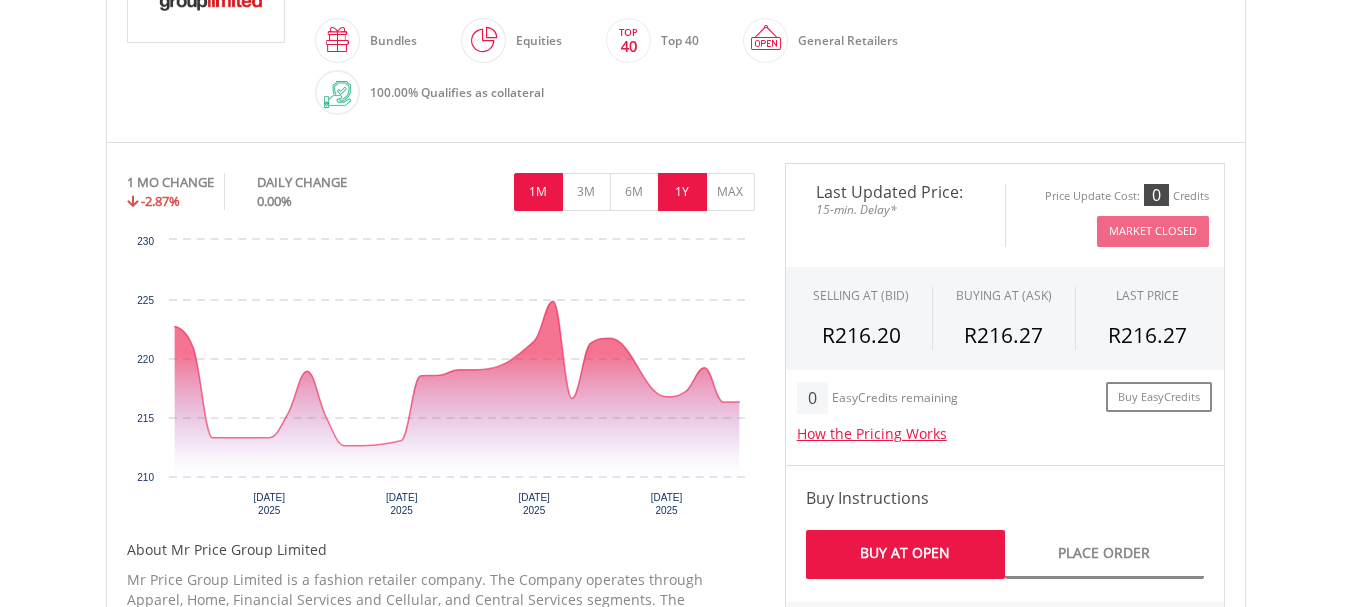 click on "1Y" at bounding box center [682, 192] 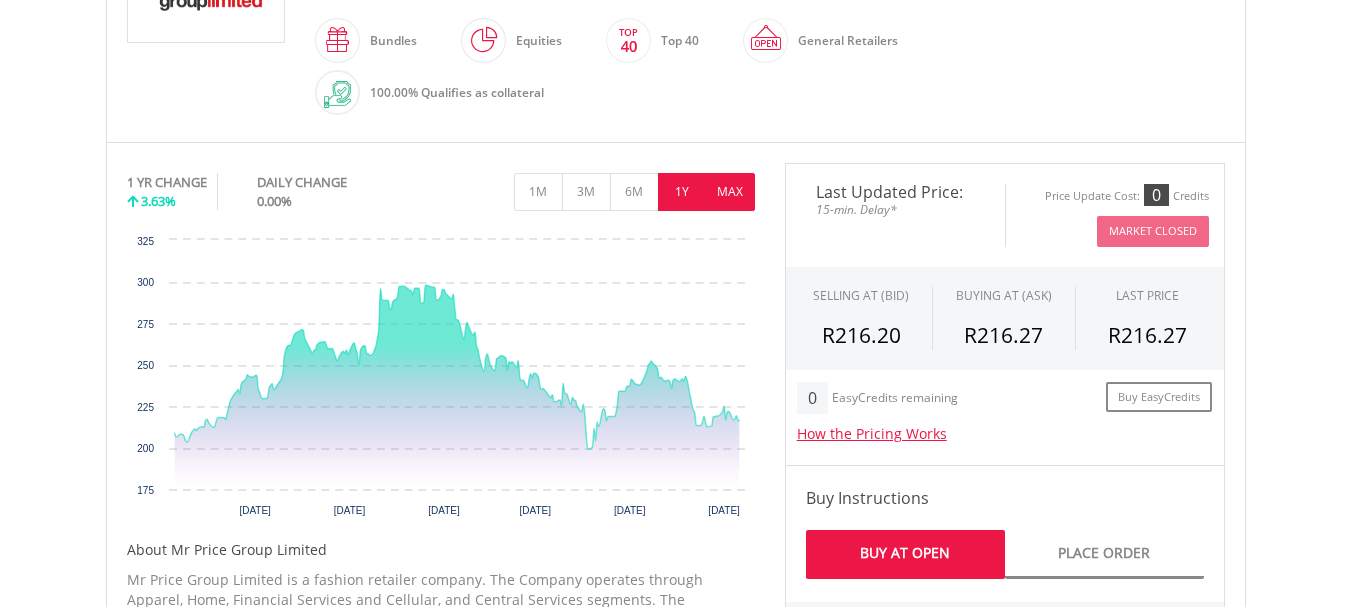 click on "MAX" at bounding box center [730, 192] 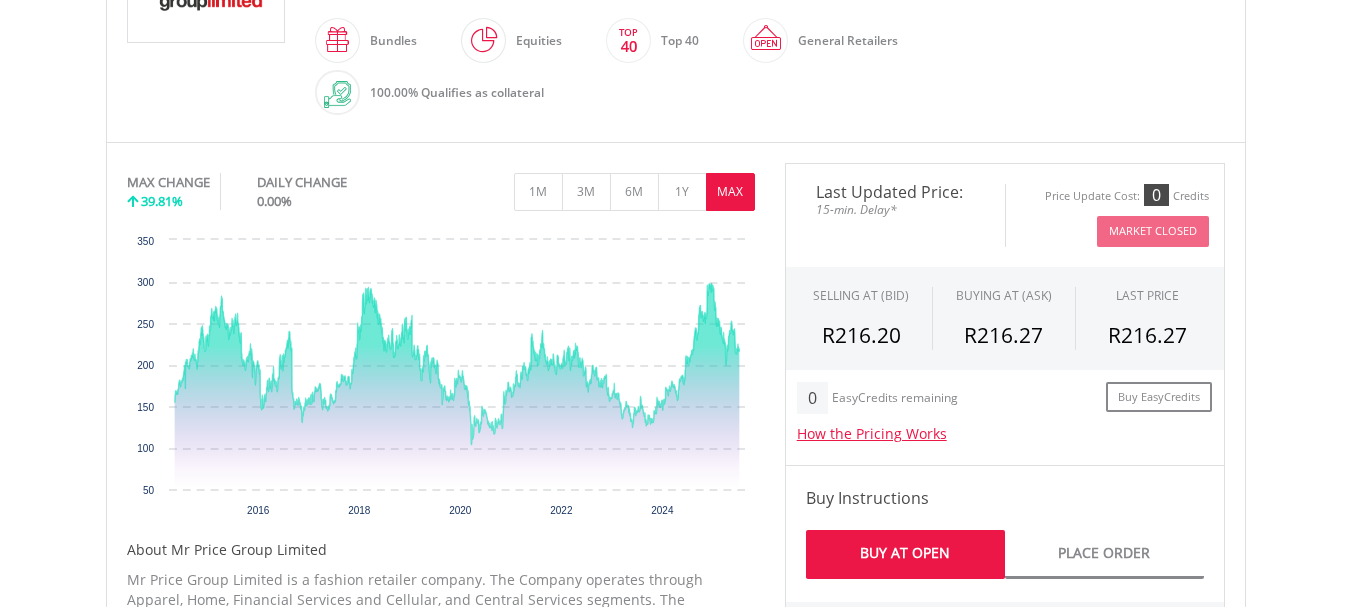 scroll, scrollTop: 0, scrollLeft: 0, axis: both 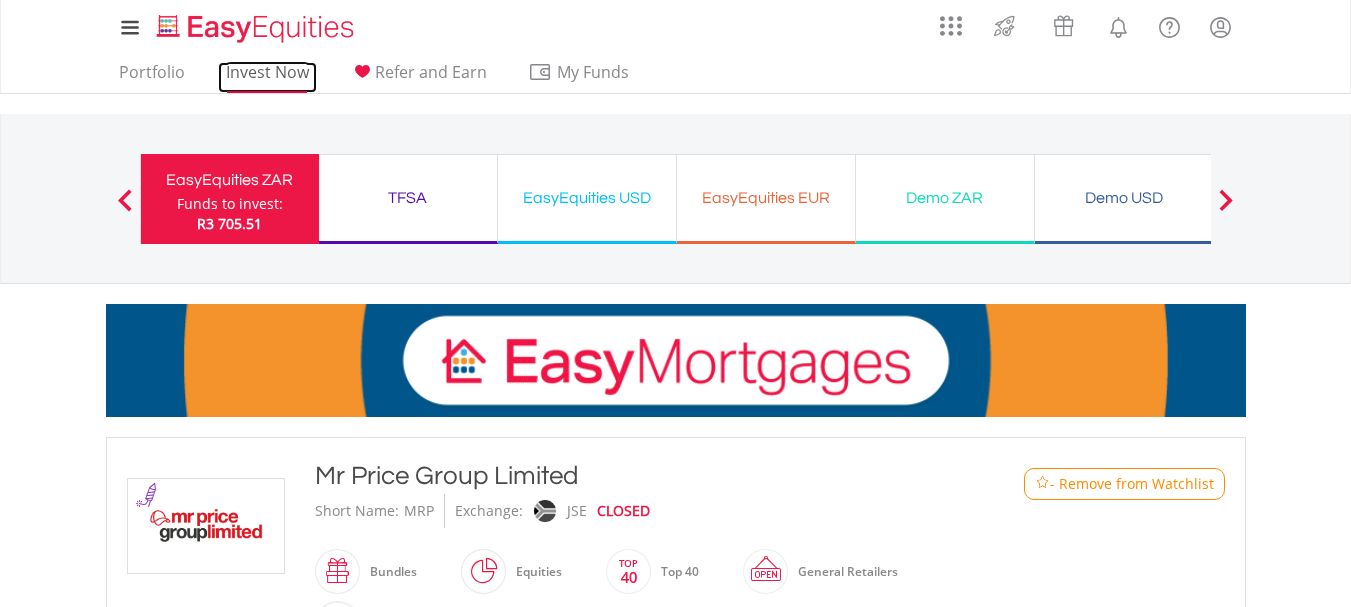 click on "Invest Now" at bounding box center (267, 77) 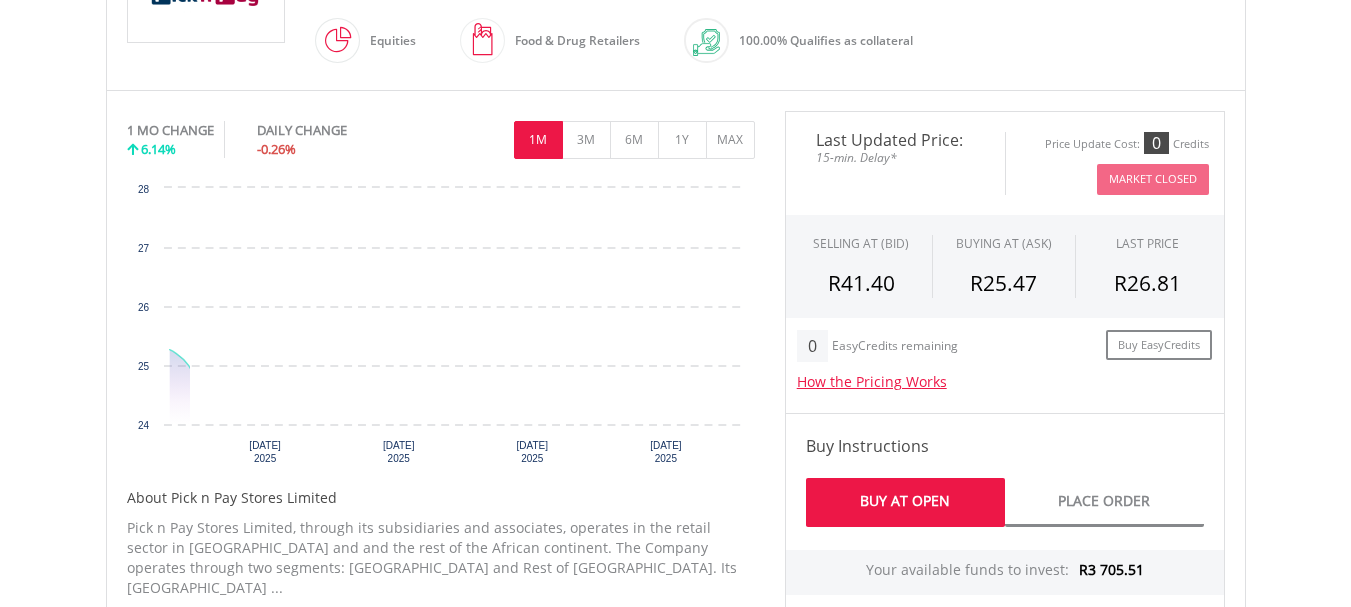 scroll, scrollTop: 491, scrollLeft: 0, axis: vertical 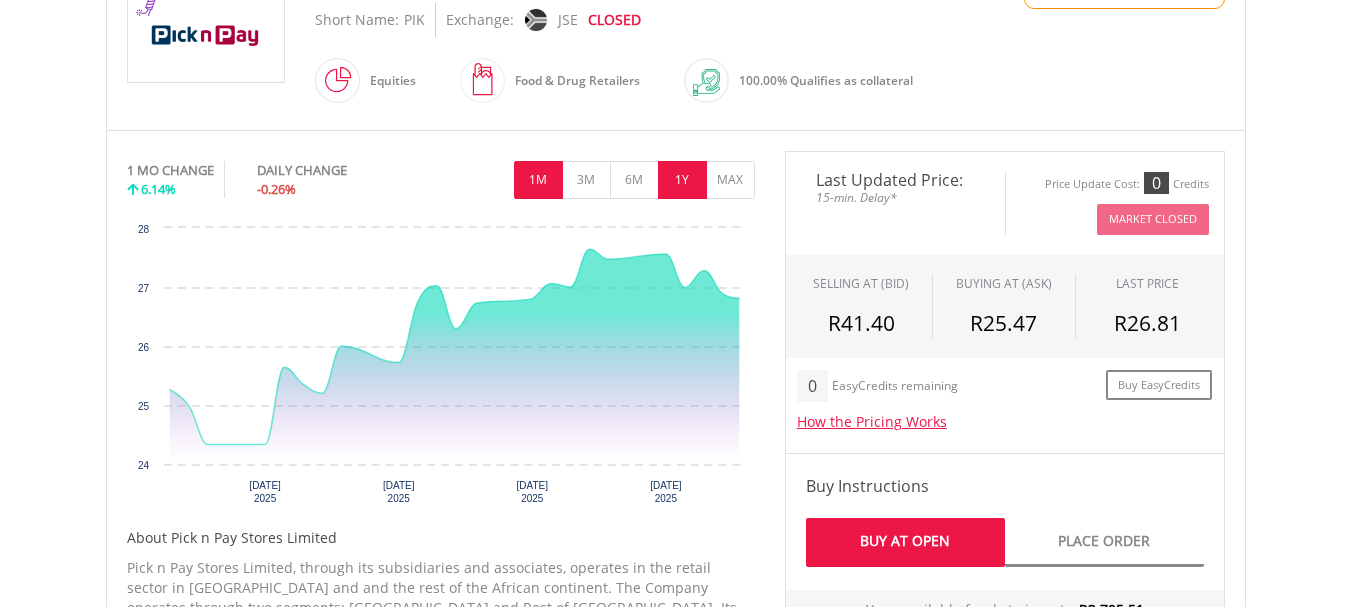 click on "1Y" at bounding box center (682, 180) 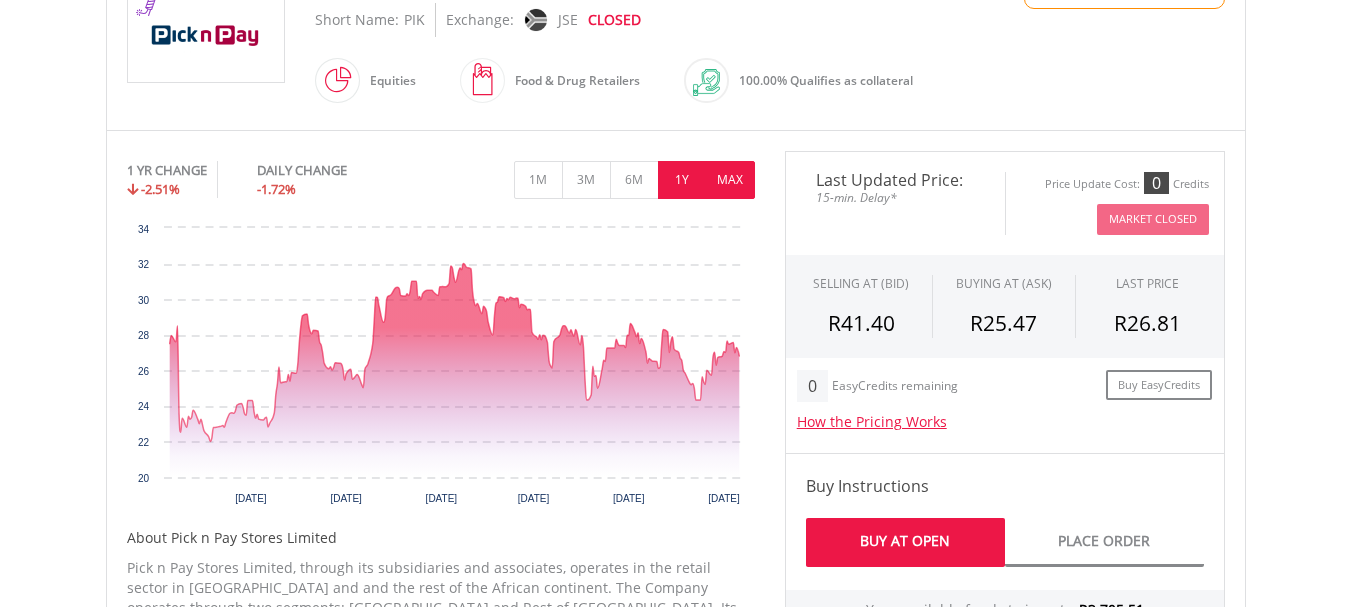 click on "MAX" at bounding box center (730, 180) 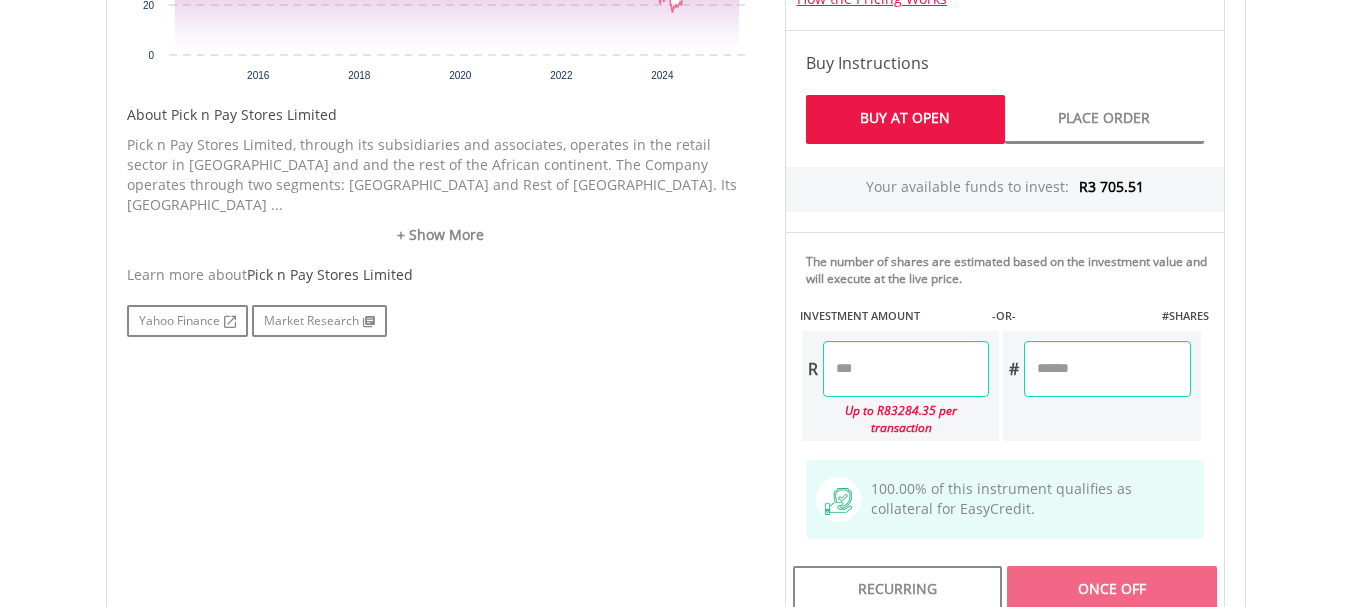 scroll, scrollTop: 929, scrollLeft: 0, axis: vertical 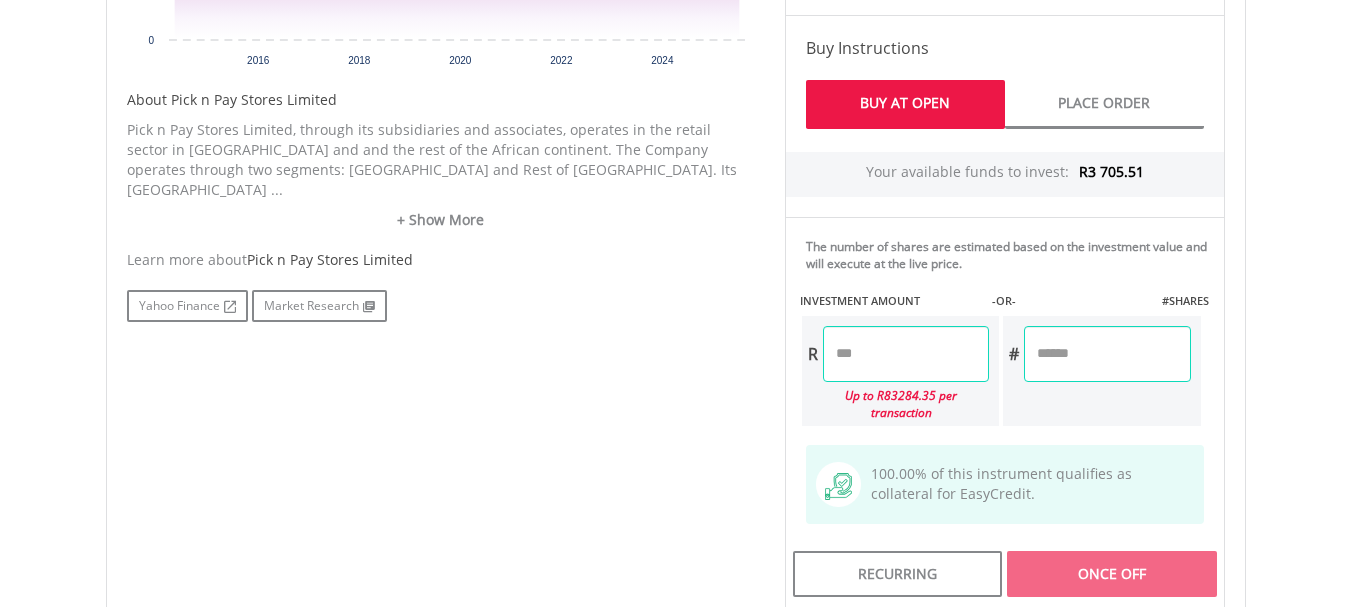 click at bounding box center (906, 354) 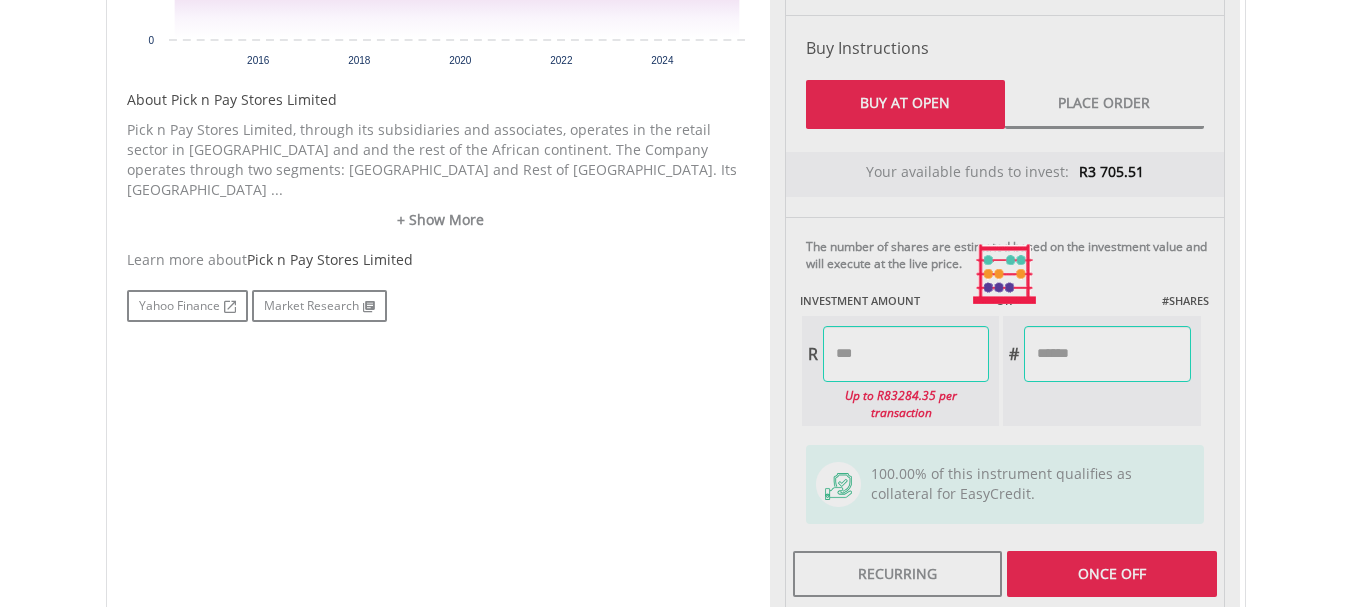 click on "Last Updated Price:
15-min. Delay*
Price Update Cost:
0
Credits
Market Closed
SELLING AT (BID)
BUYING AT                     (ASK)
LAST PRICE
R41.40
R25.47
R26.81
0
Buy EasyCredits" at bounding box center (1005, 274) 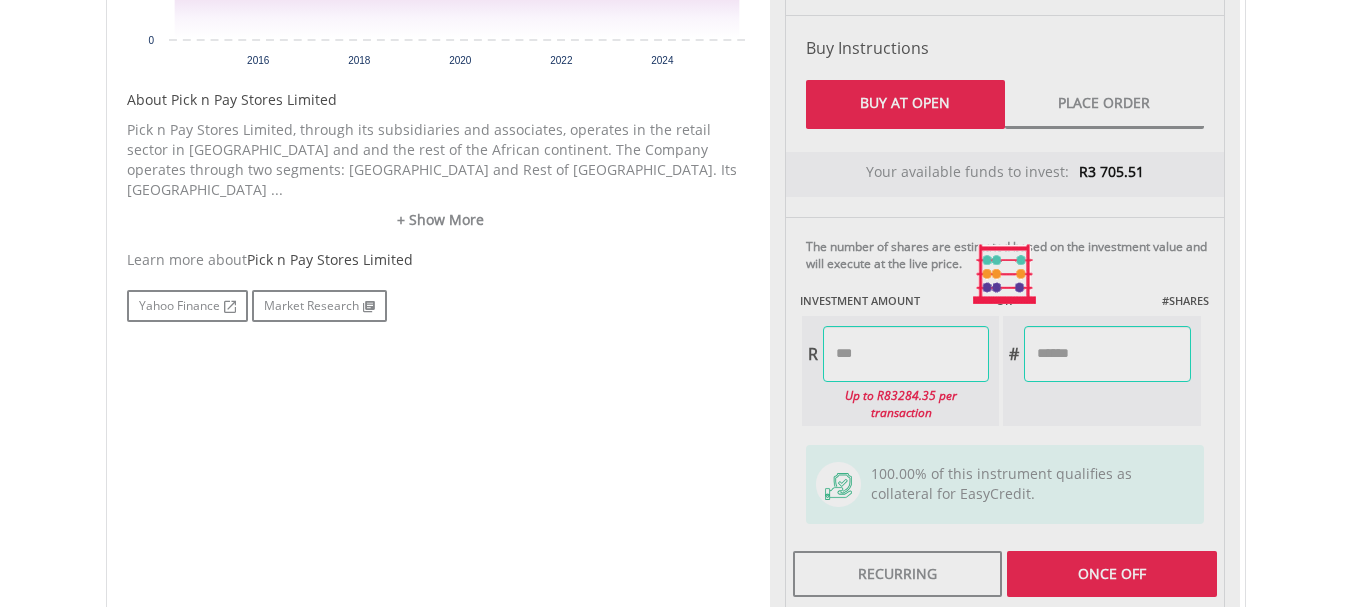 type on "*******" 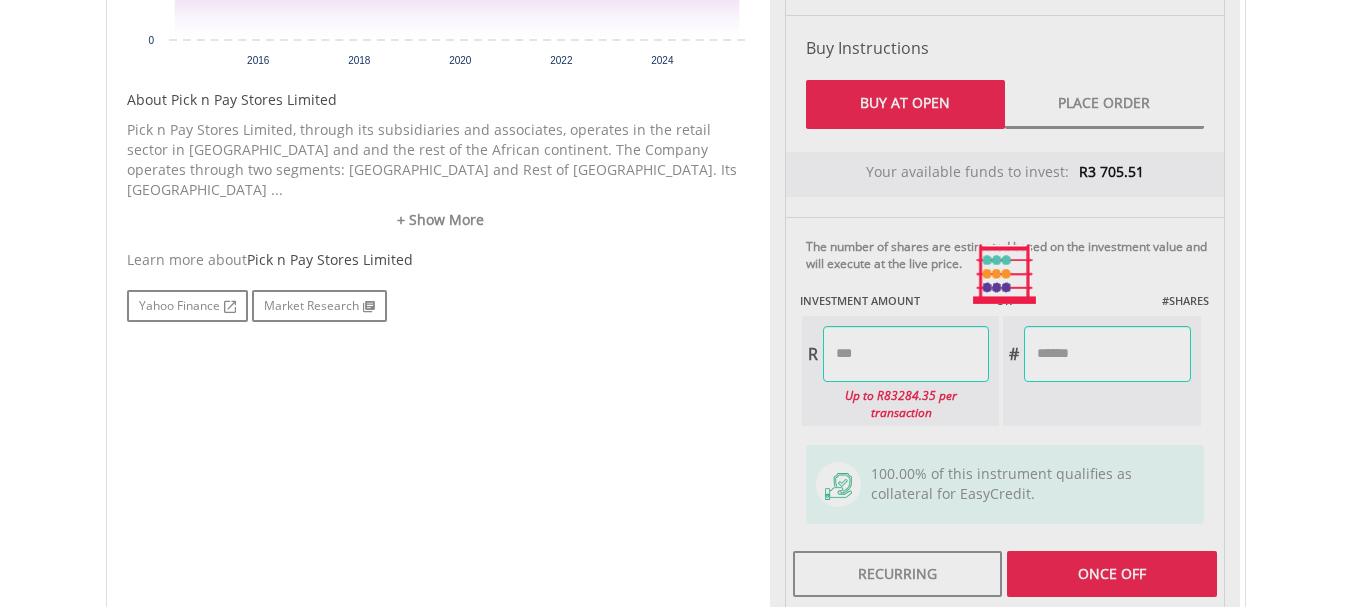 type on "*******" 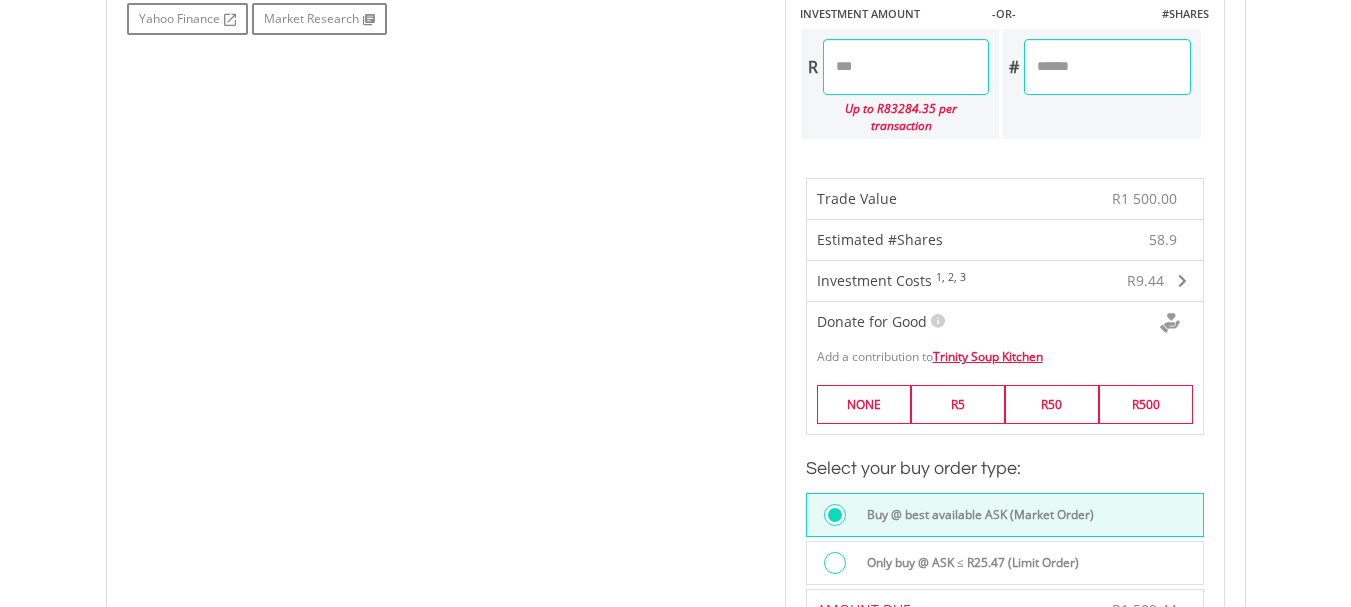 scroll, scrollTop: 1352, scrollLeft: 0, axis: vertical 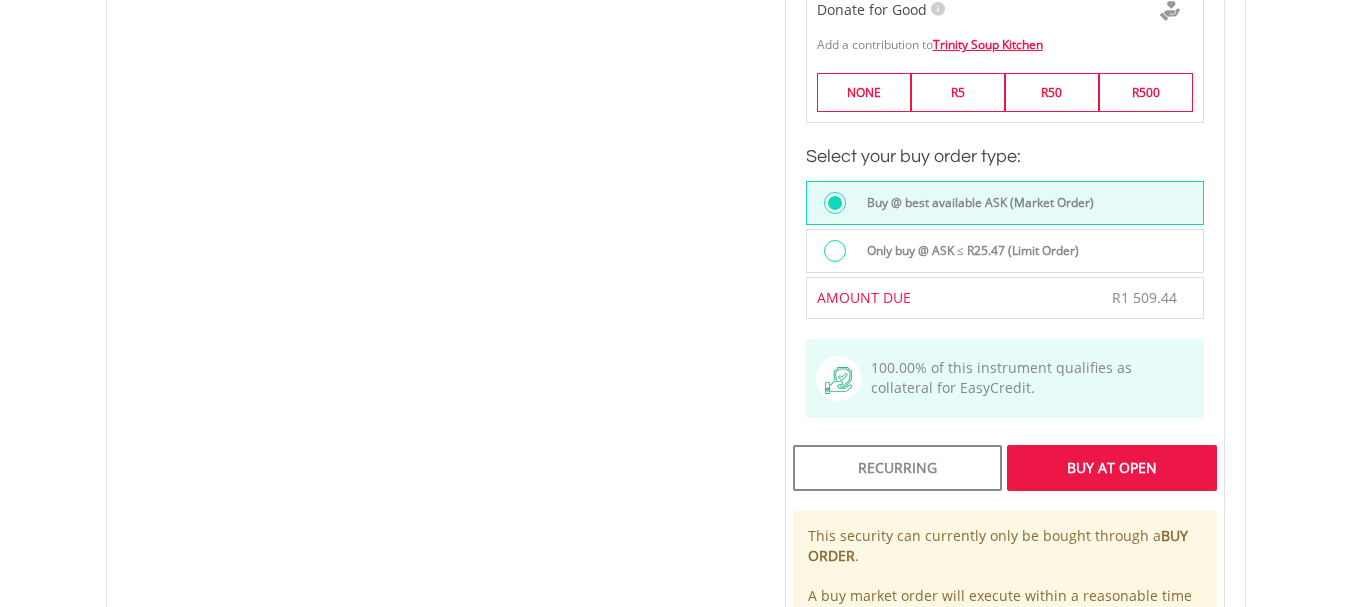 click on "Only buy @ ASK ≤ R25.47 (Limit Order)" at bounding box center (967, 251) 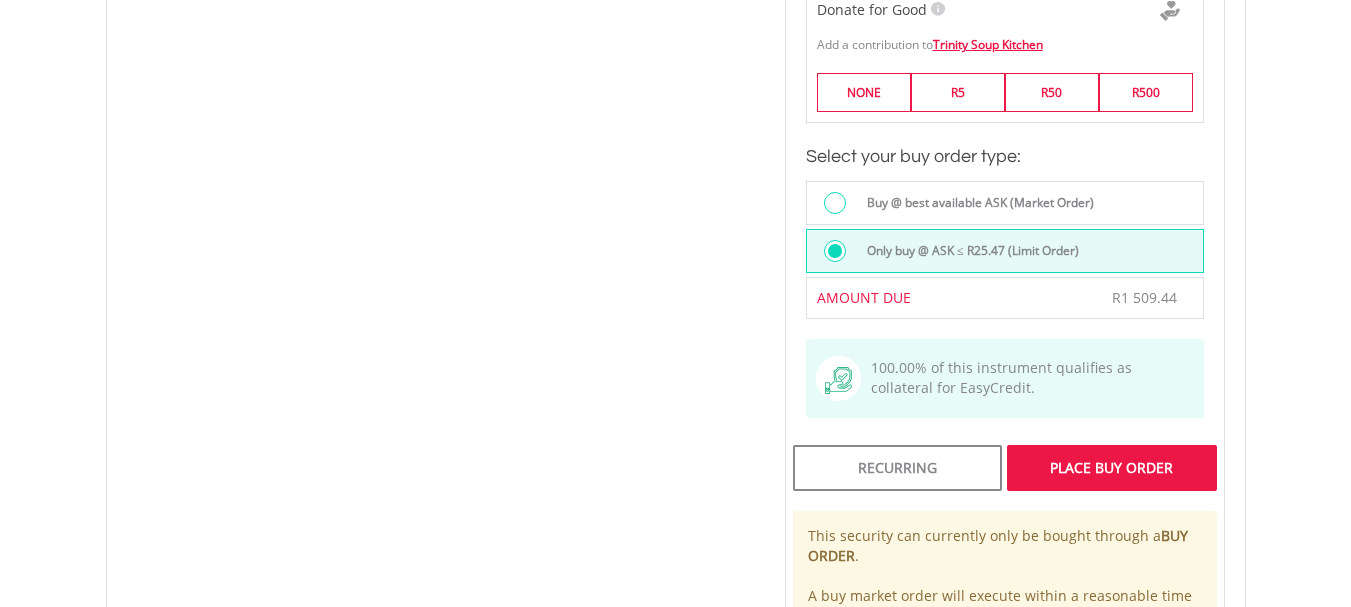 click on "Place Buy Order" at bounding box center (1111, 468) 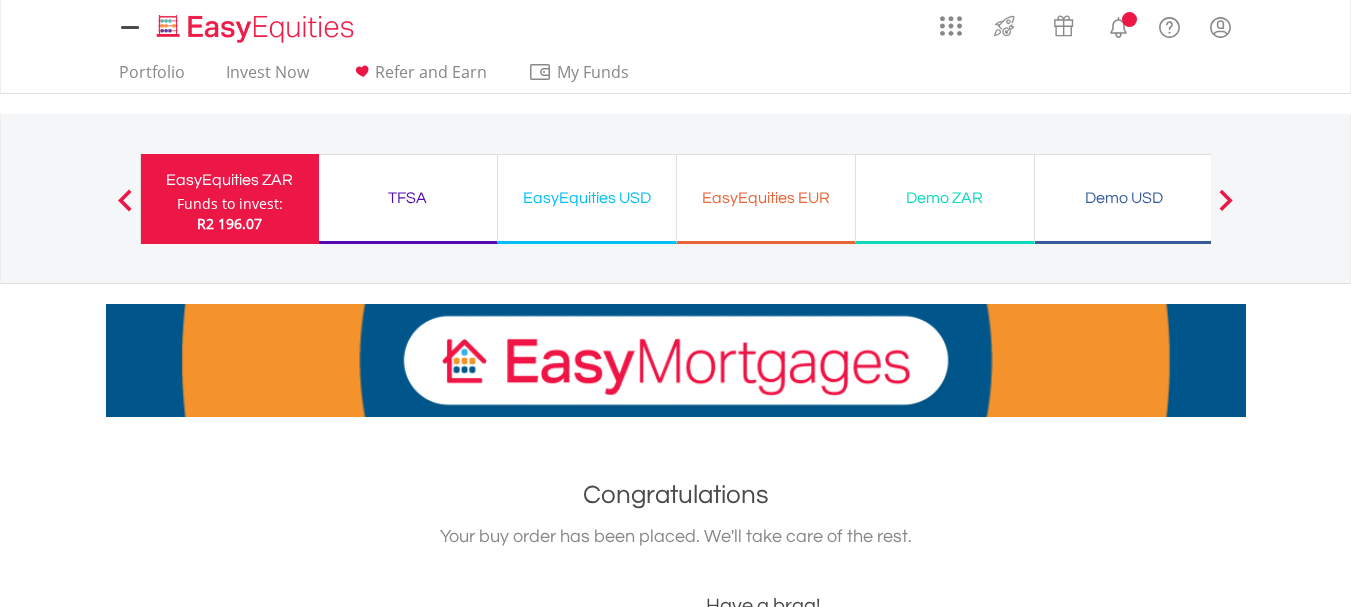 scroll, scrollTop: 0, scrollLeft: 0, axis: both 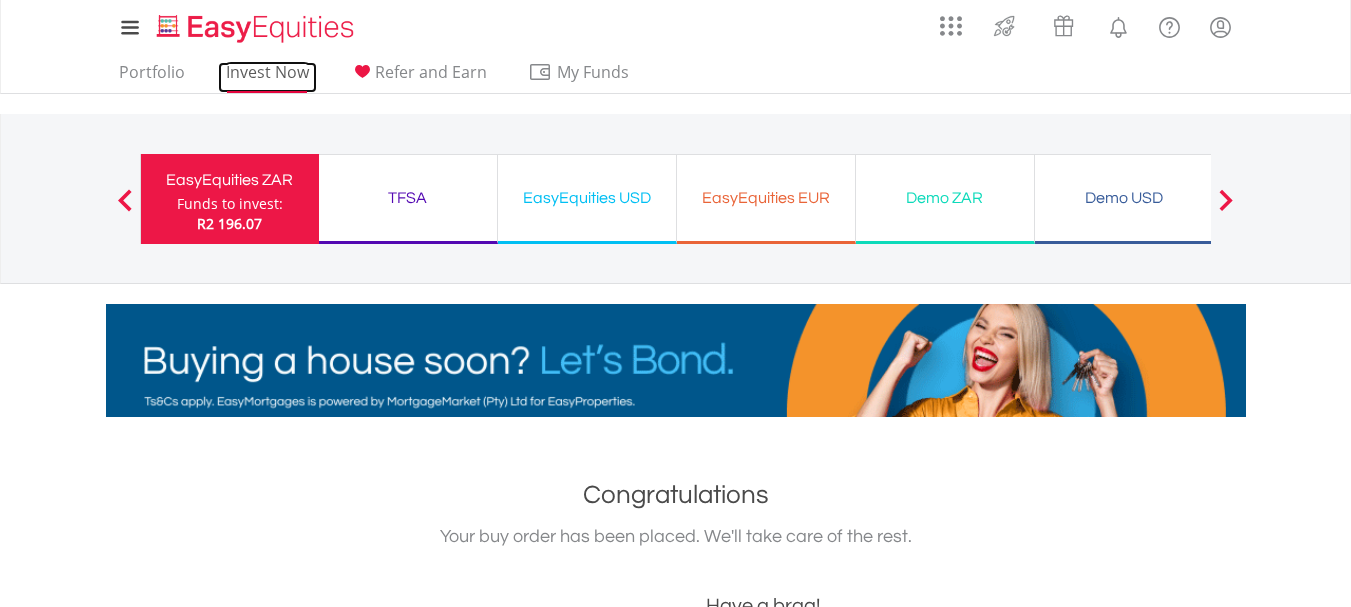 click on "Invest Now" at bounding box center [267, 77] 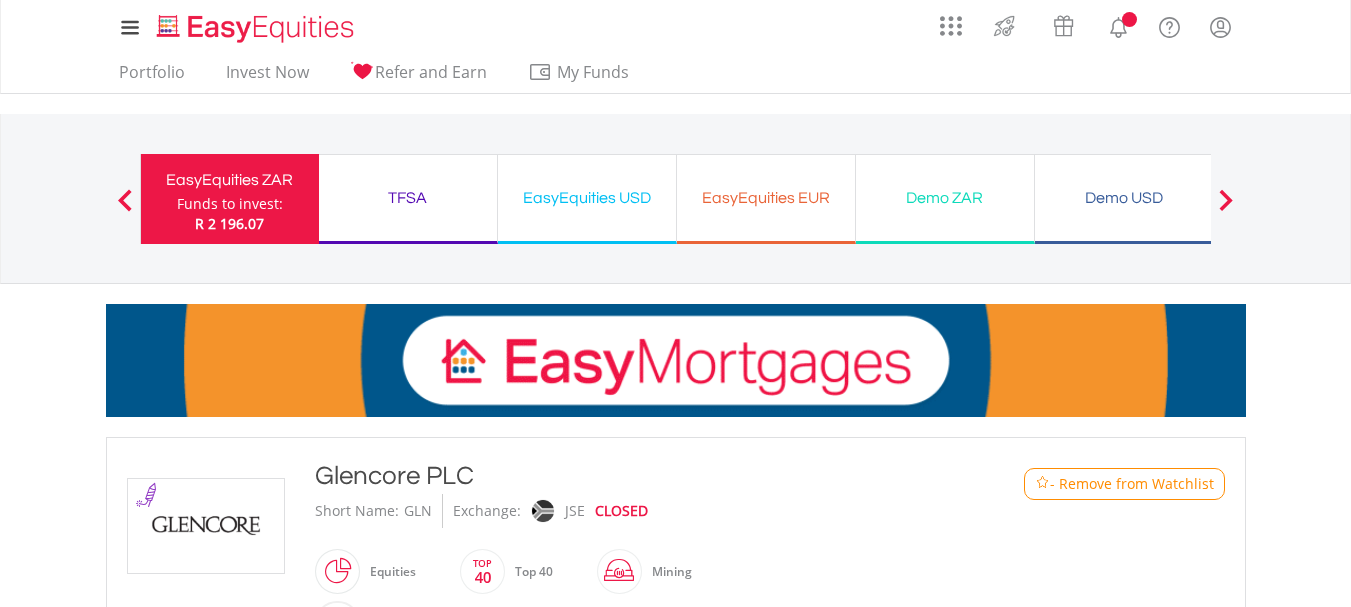 scroll, scrollTop: 531, scrollLeft: 0, axis: vertical 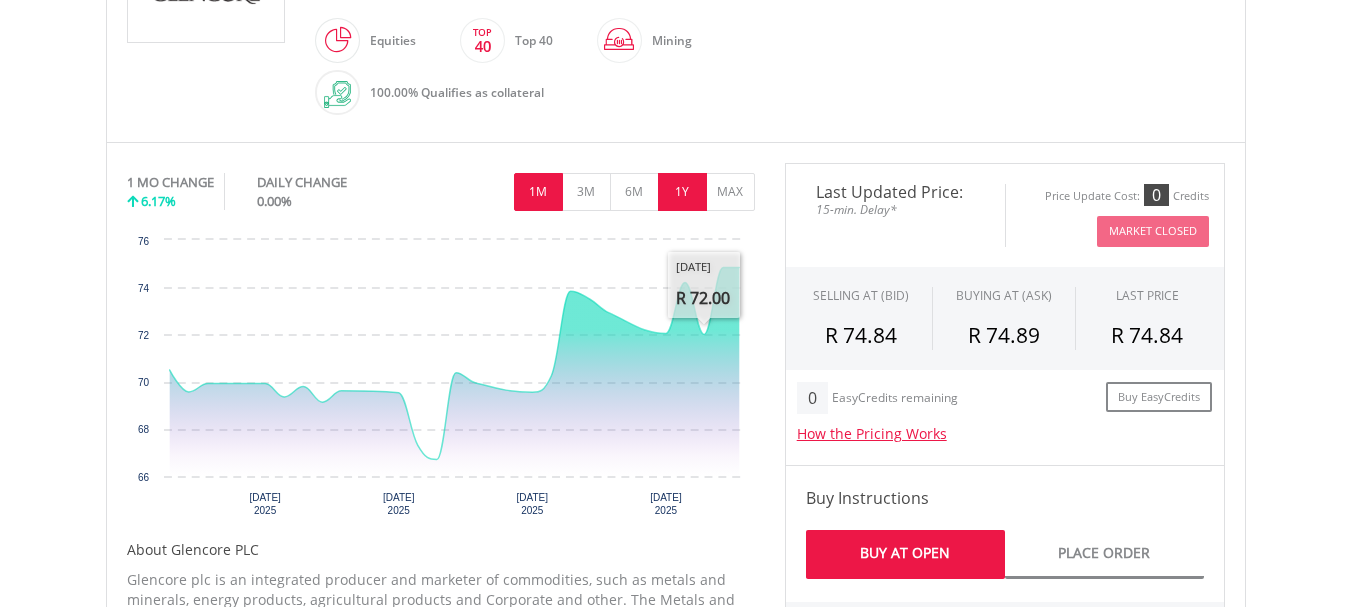 click on "1Y" at bounding box center (682, 192) 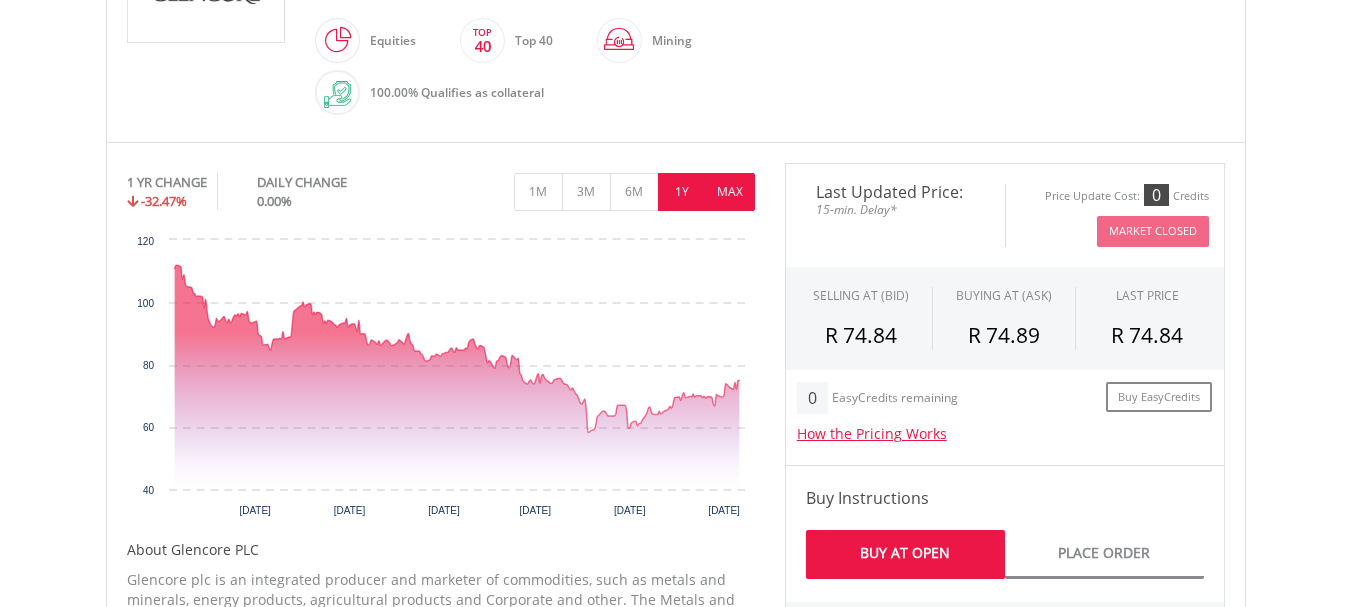 click on "MAX" at bounding box center (730, 192) 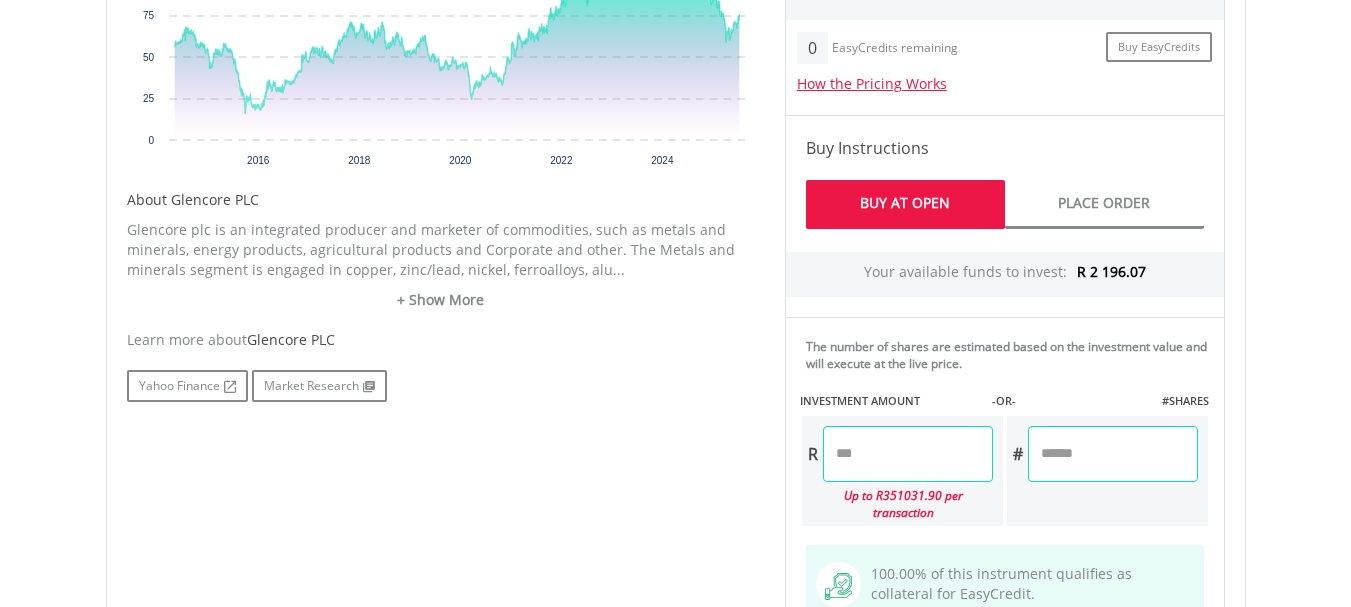 scroll, scrollTop: 892, scrollLeft: 0, axis: vertical 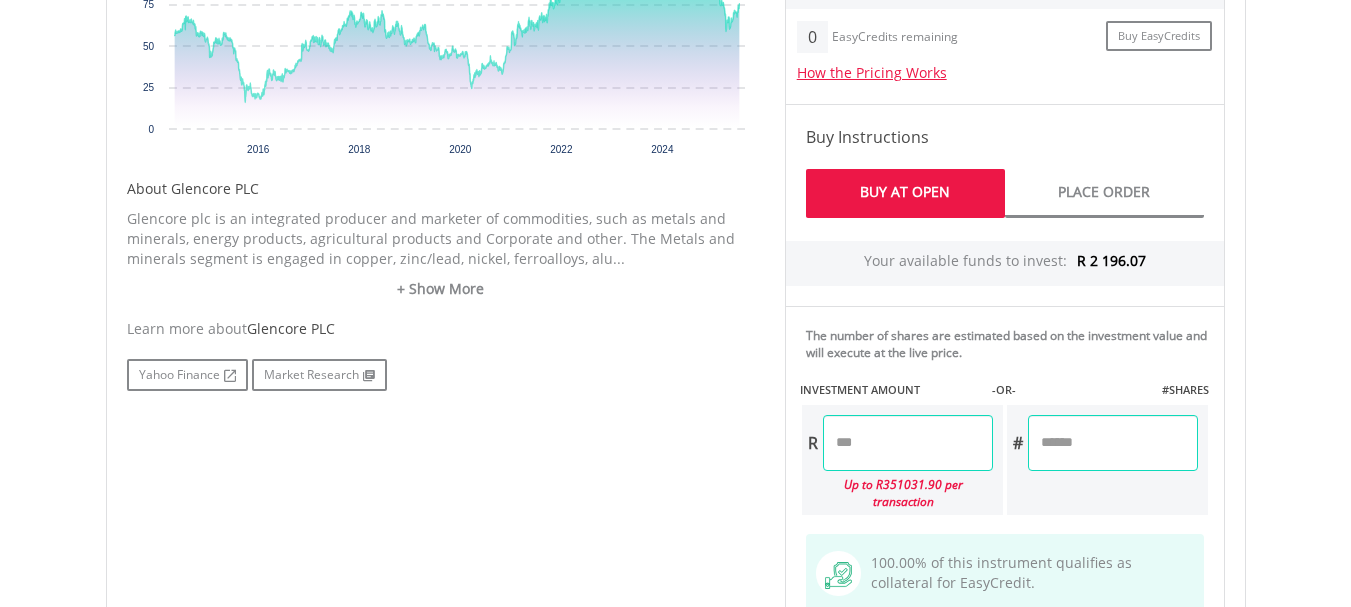 click at bounding box center (908, 443) 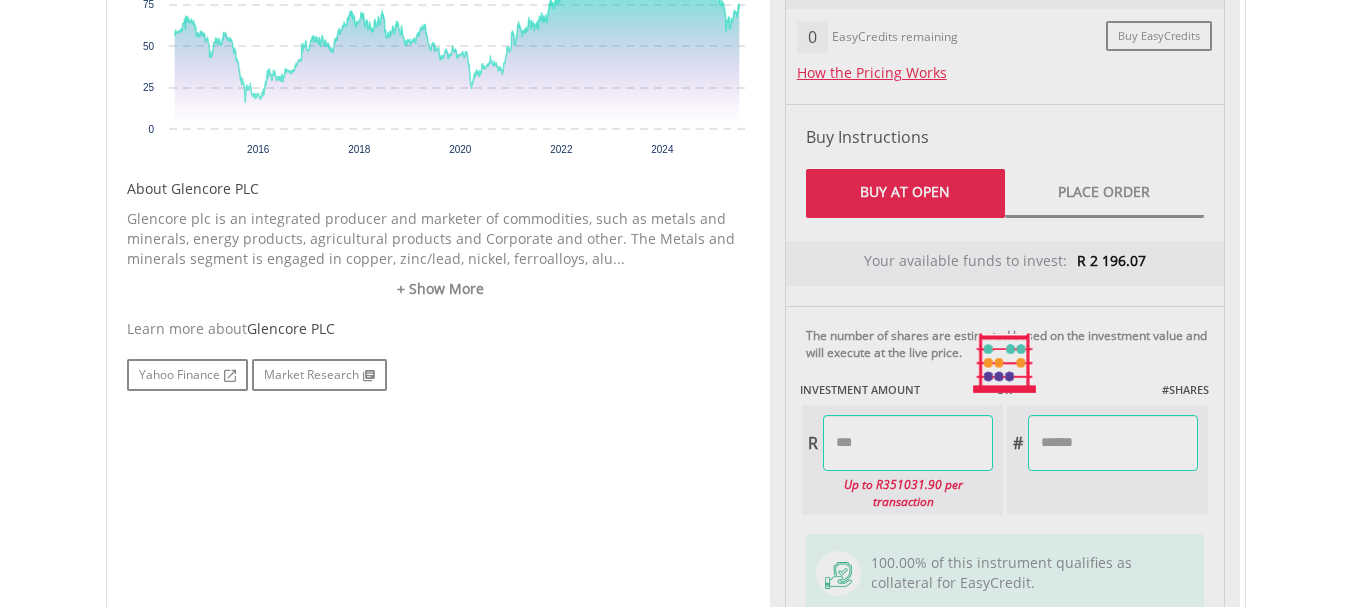 click on "No chart available.
MAX CHANGE
34.46%
DAILY CHANGE
0.00%
1M
3M
6M
1Y
MAX
Chart 2016 2018" at bounding box center [676, 363] 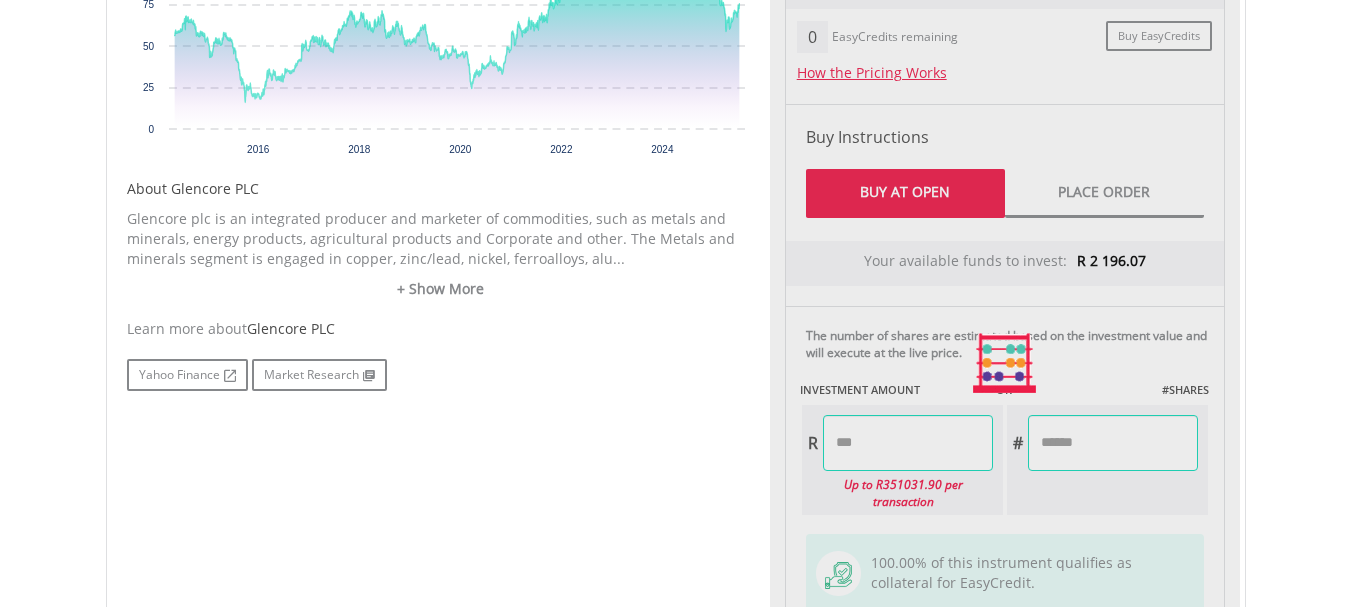 type on "*******" 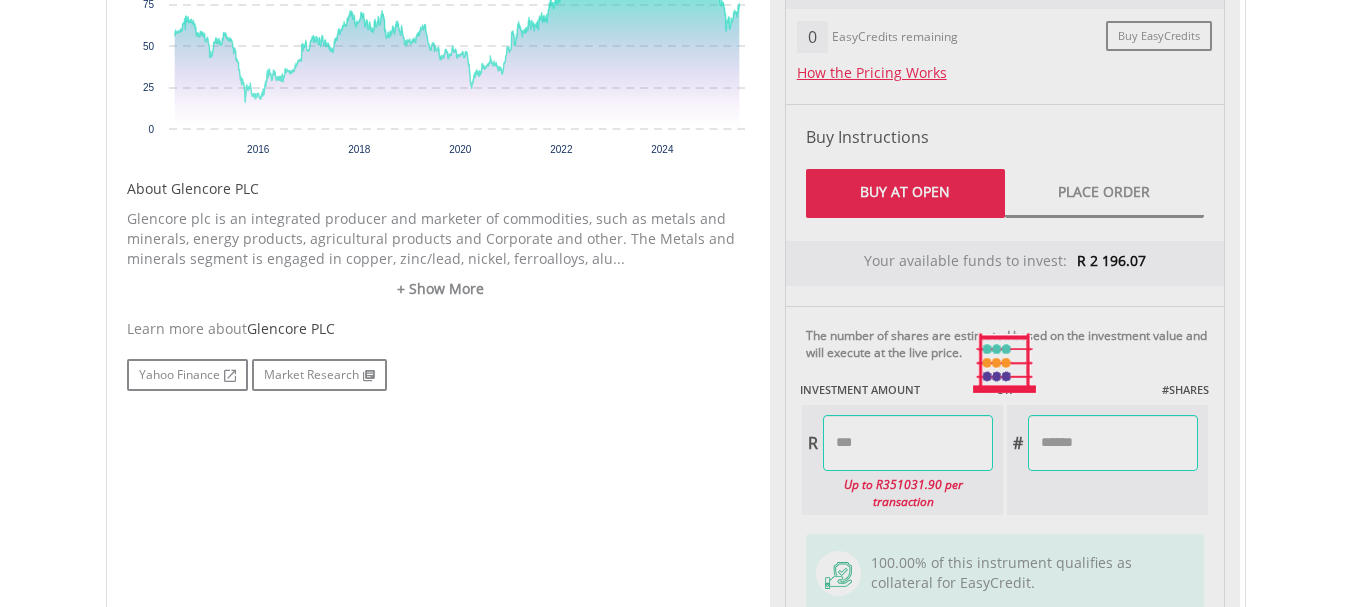 type on "*******" 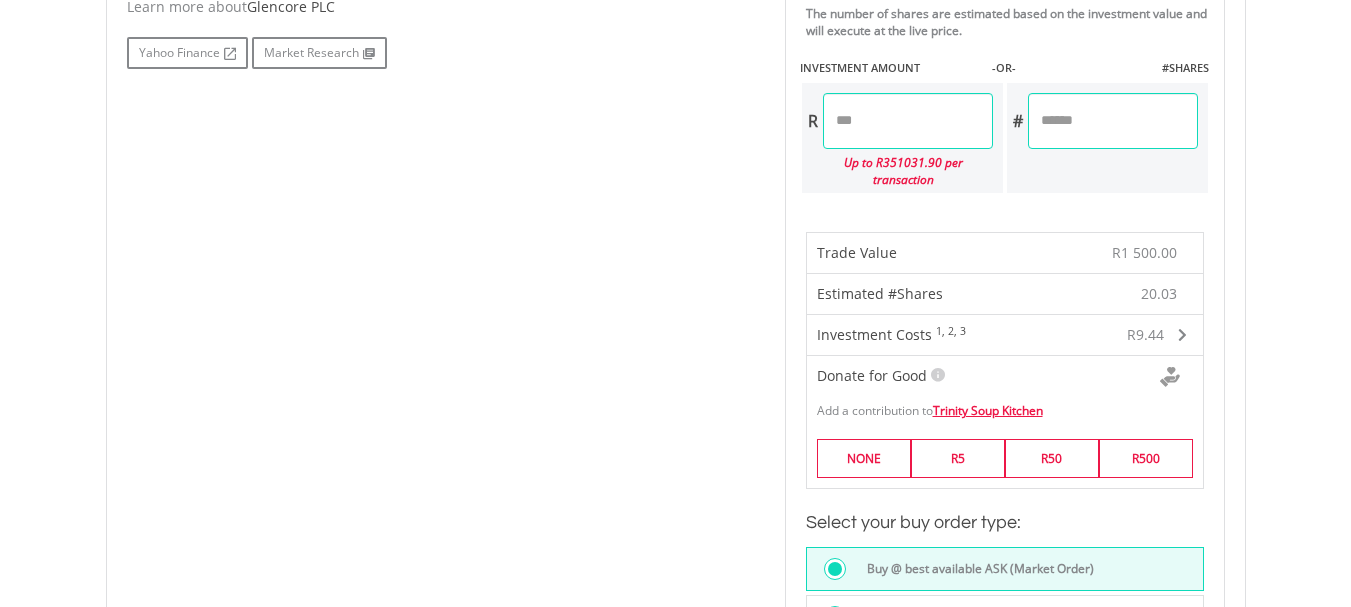scroll, scrollTop: 1491, scrollLeft: 0, axis: vertical 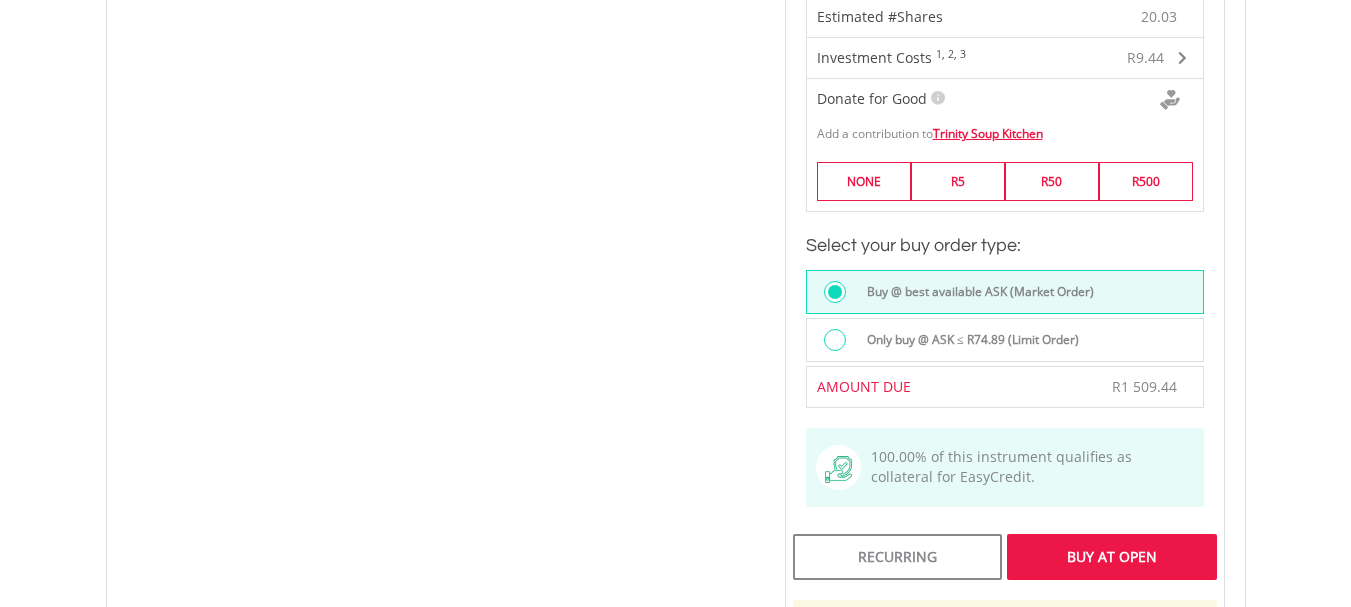 click on "Buy At Open" at bounding box center (1111, 557) 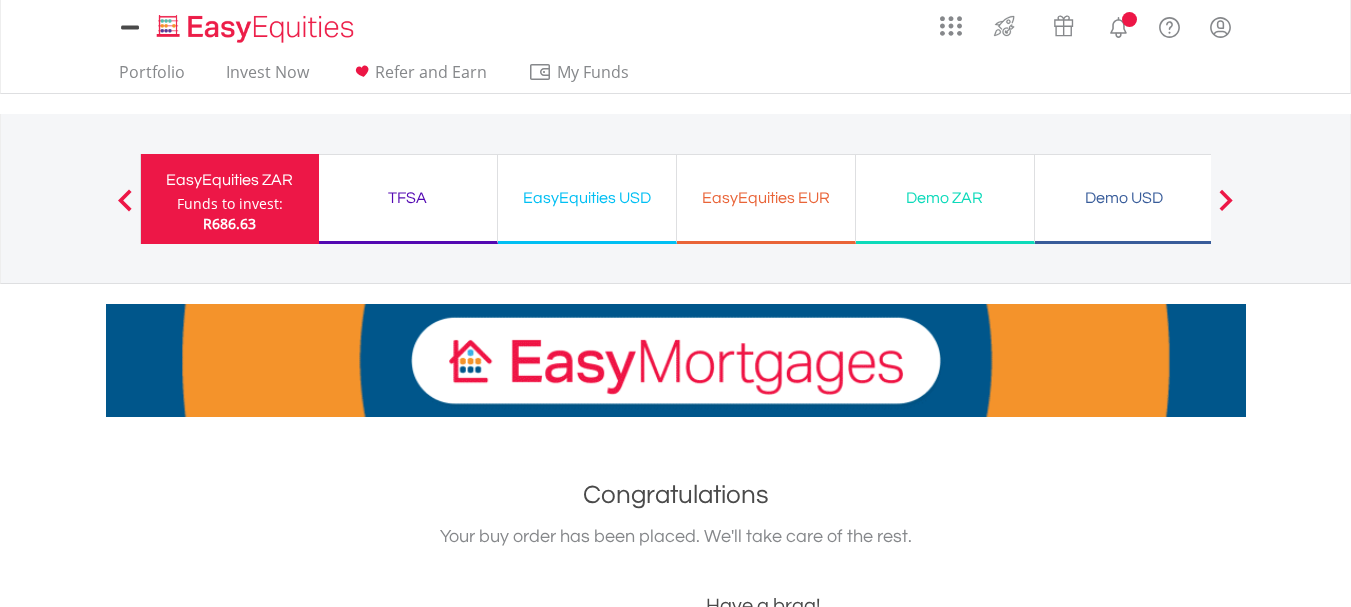 scroll, scrollTop: 0, scrollLeft: 0, axis: both 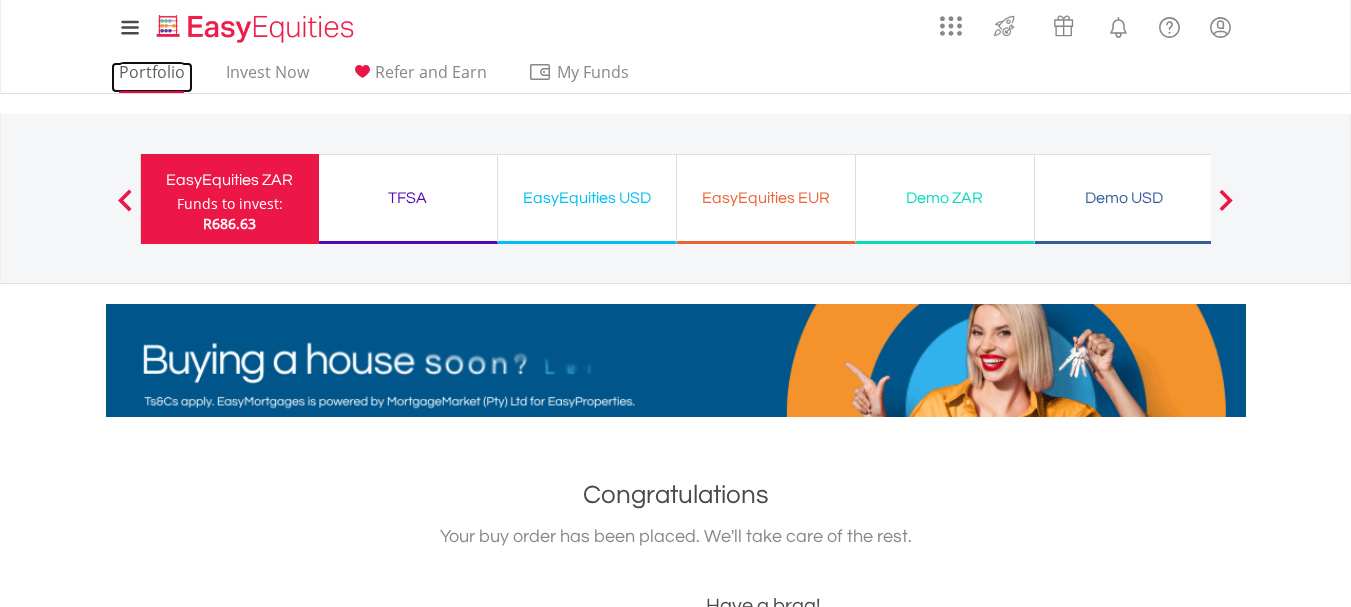 click on "Portfolio" at bounding box center [152, 77] 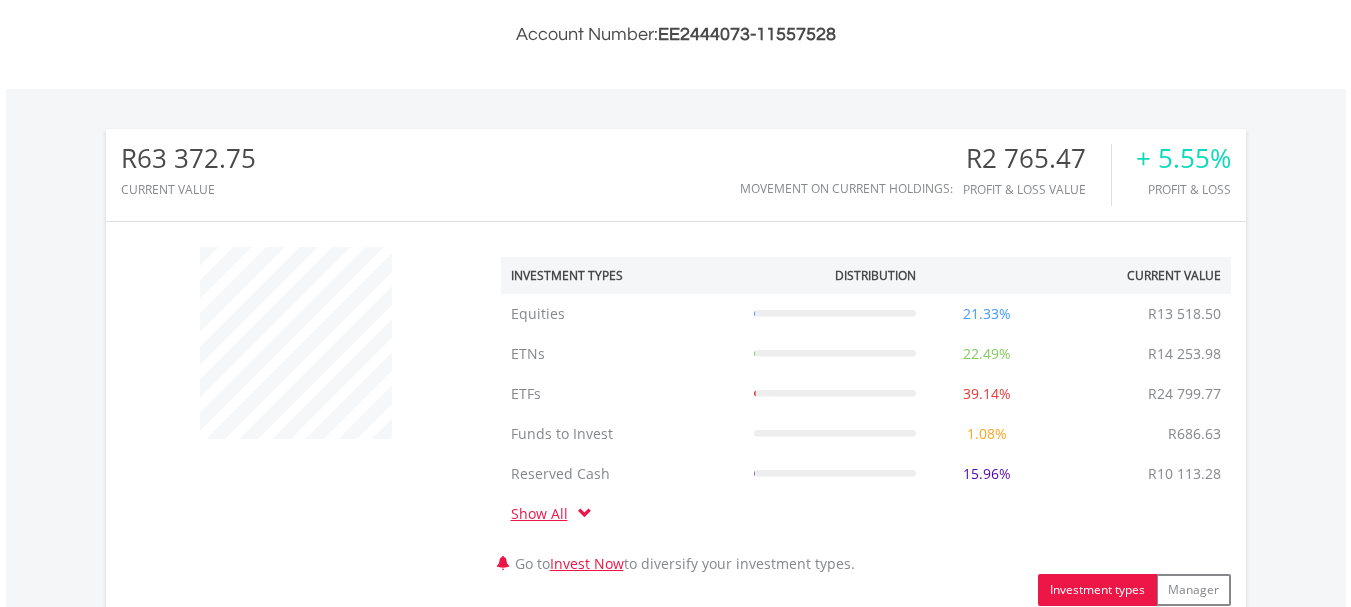 scroll, scrollTop: 531, scrollLeft: 0, axis: vertical 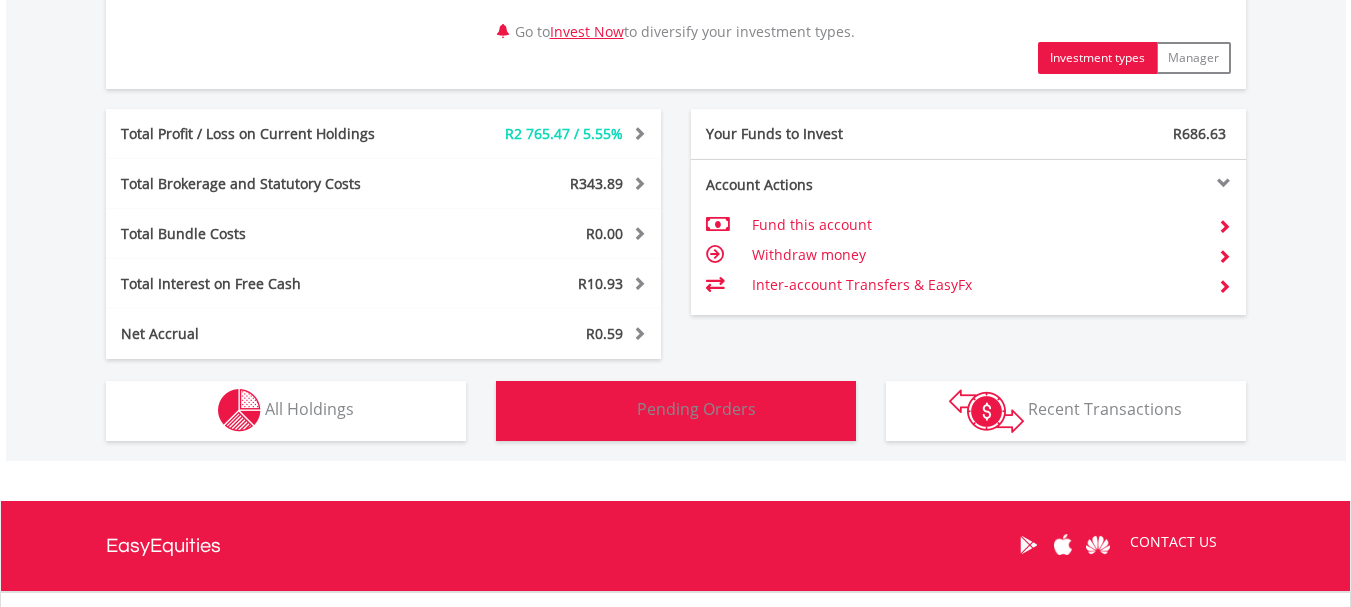 click on "Pending Orders" at bounding box center (696, 409) 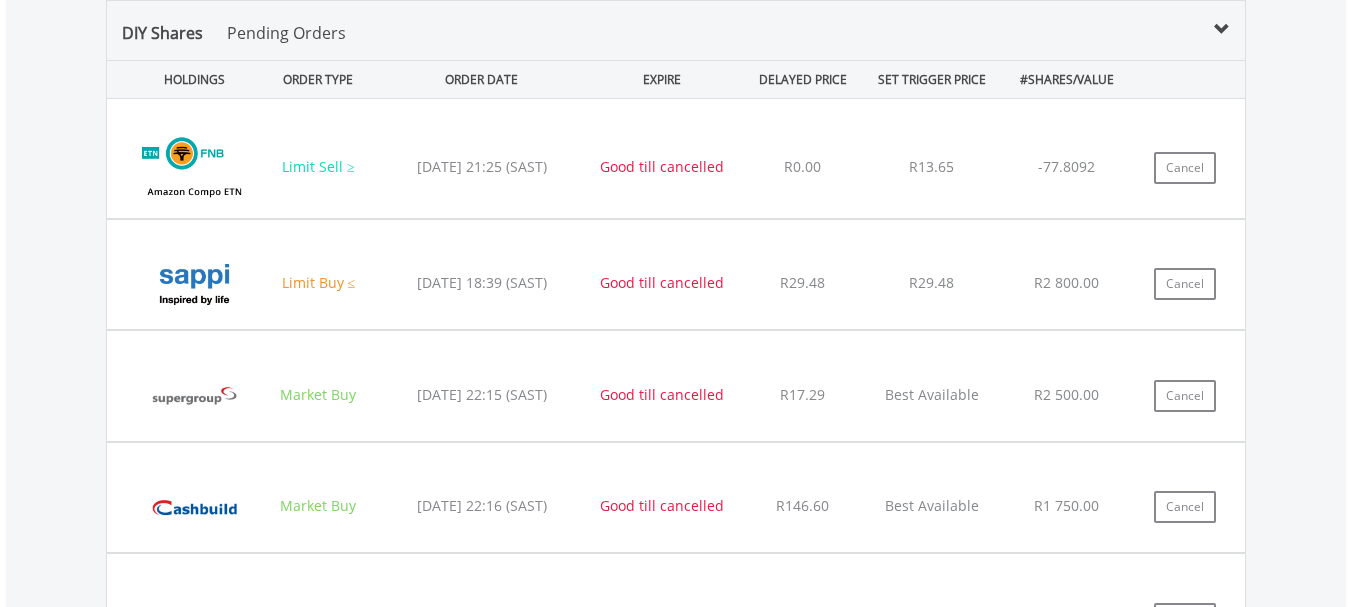 type 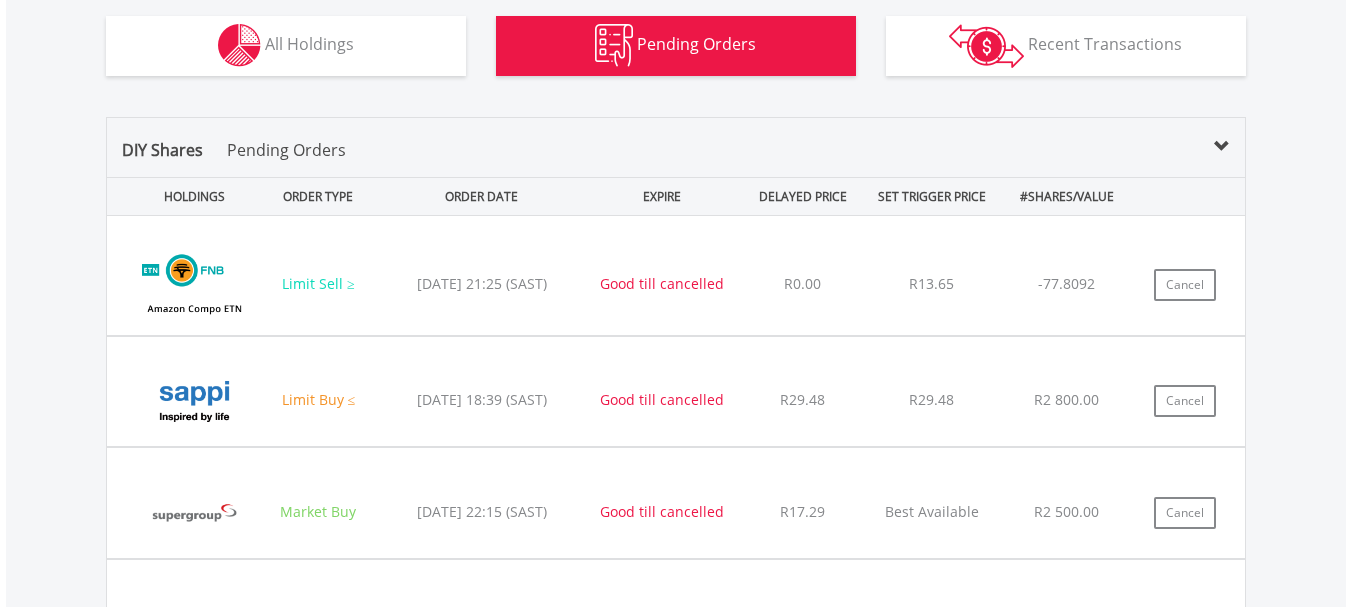 scroll, scrollTop: 1424, scrollLeft: 0, axis: vertical 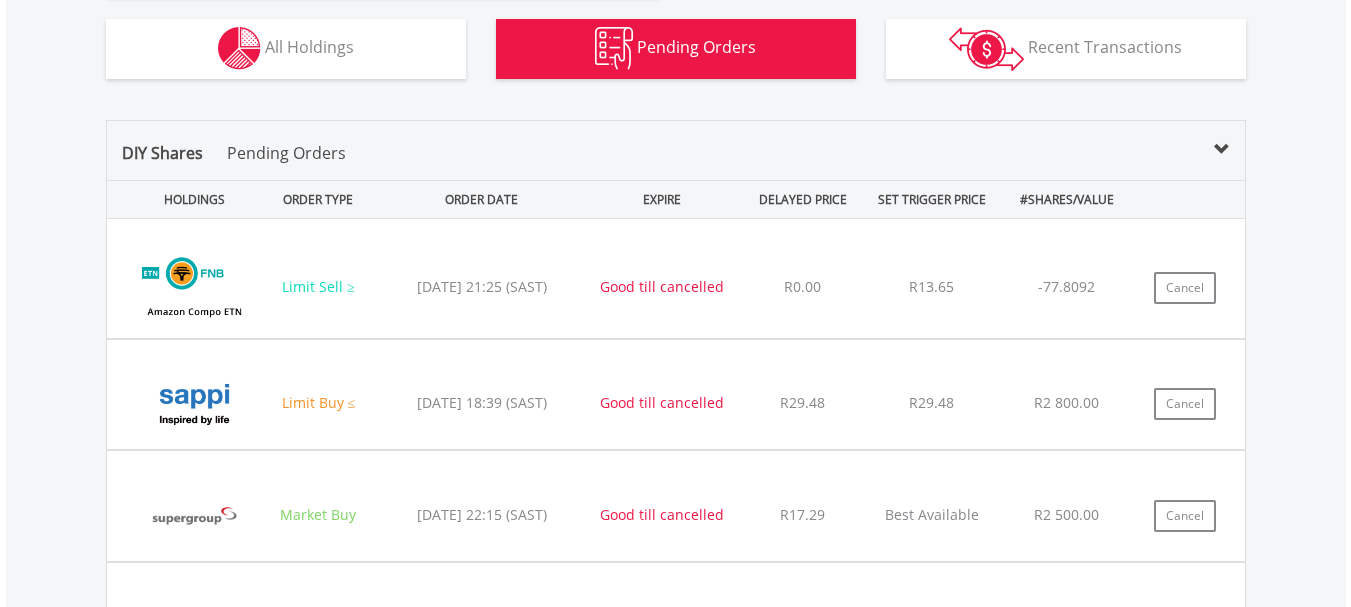 click on "R13.65" at bounding box center (931, 286) 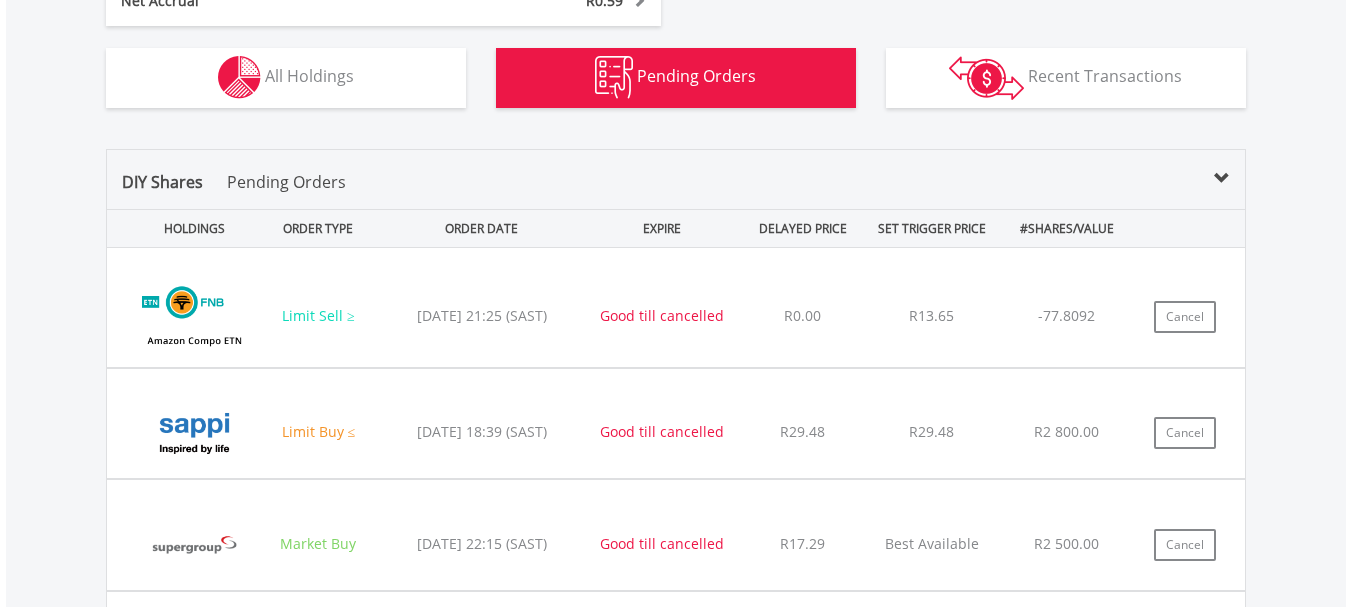 scroll, scrollTop: 1424, scrollLeft: 0, axis: vertical 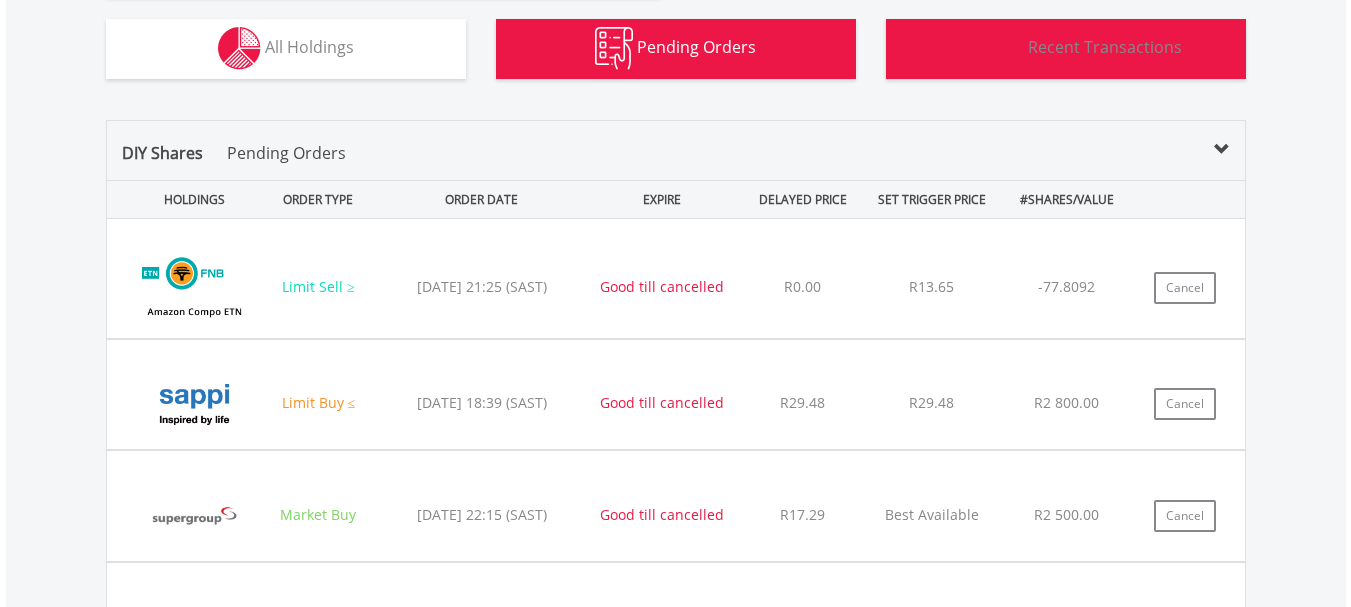 click on "Transactions
Recent Transactions" at bounding box center (1066, 49) 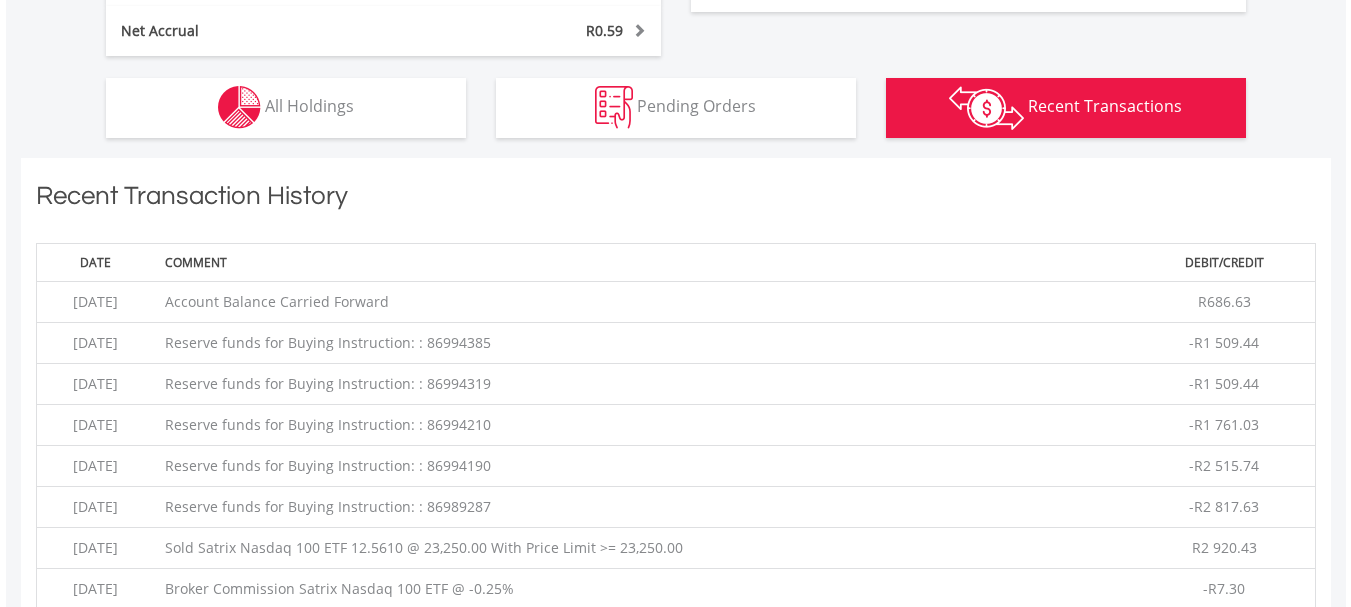 scroll, scrollTop: 1523, scrollLeft: 0, axis: vertical 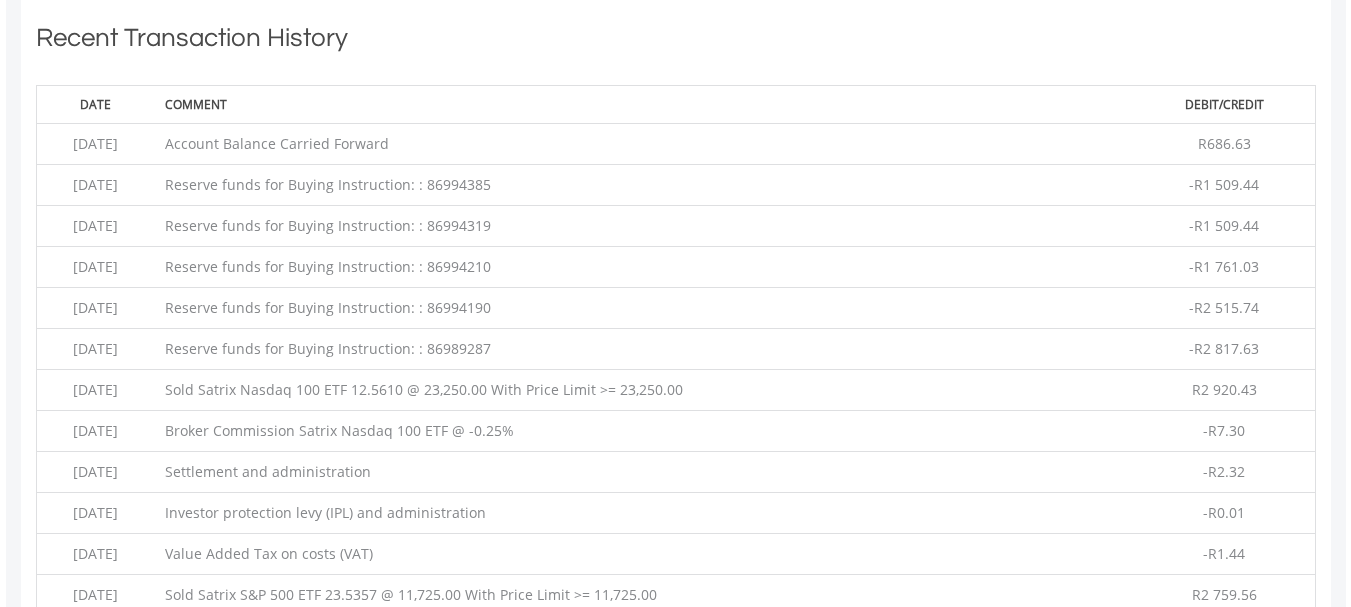 type 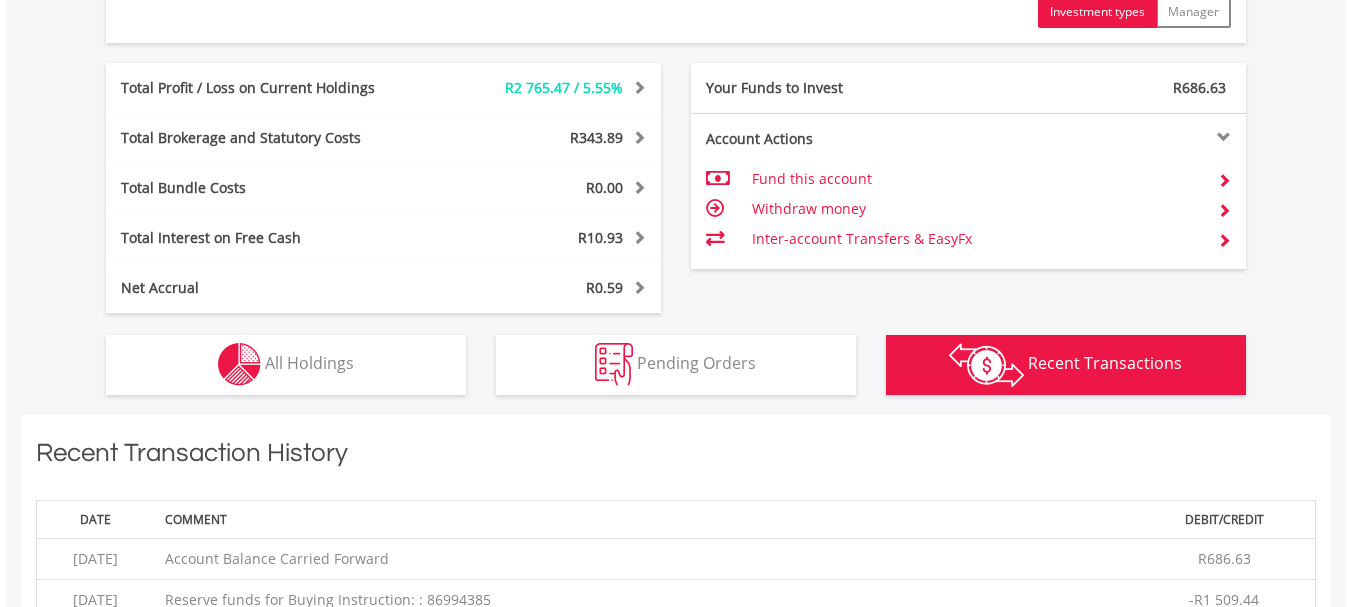 scroll, scrollTop: 1062, scrollLeft: 0, axis: vertical 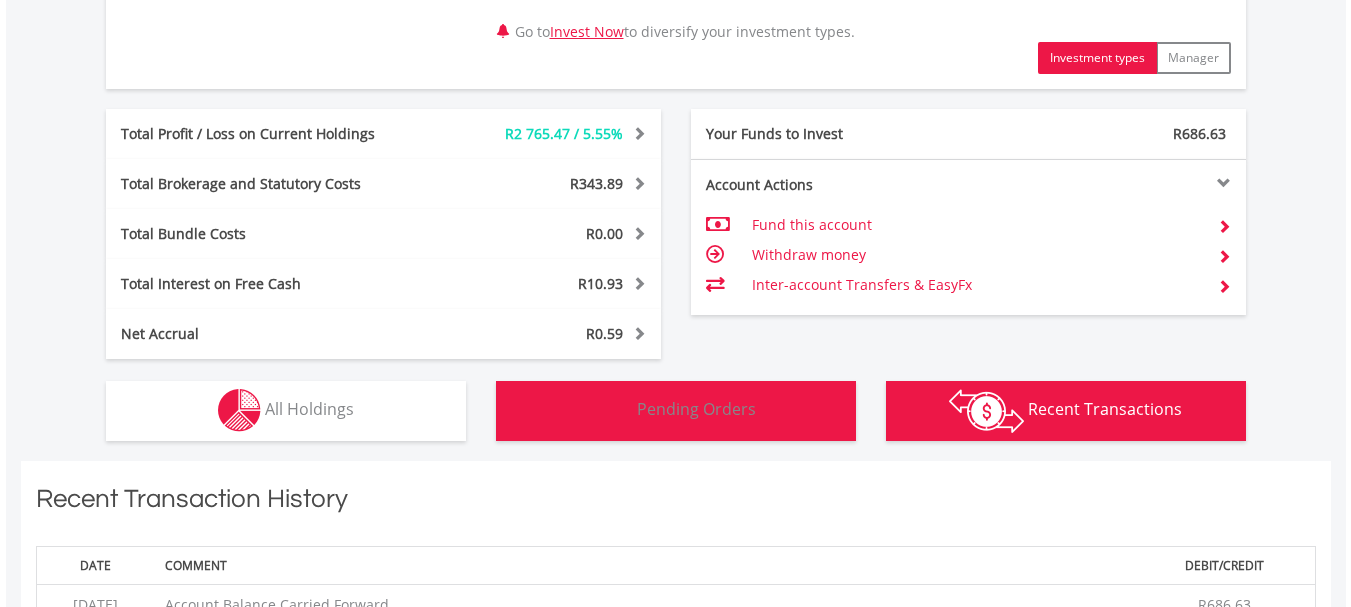 click on "Pending Orders" at bounding box center [696, 409] 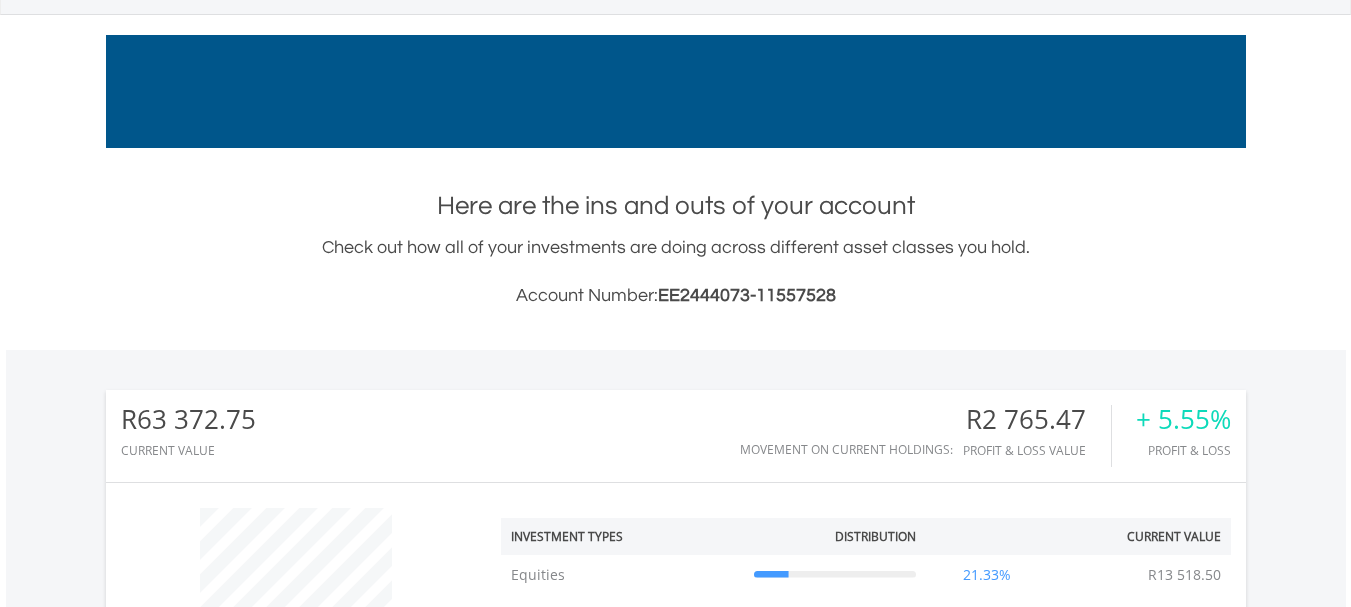 scroll, scrollTop: 0, scrollLeft: 0, axis: both 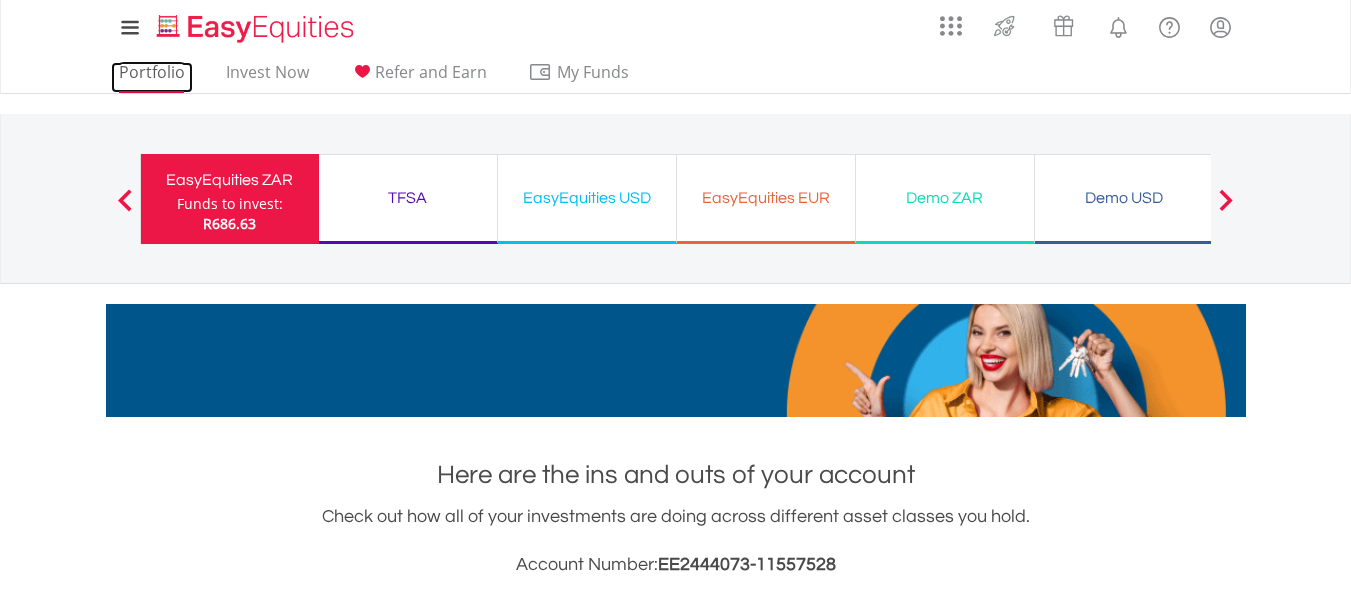 click on "Portfolio" at bounding box center (152, 77) 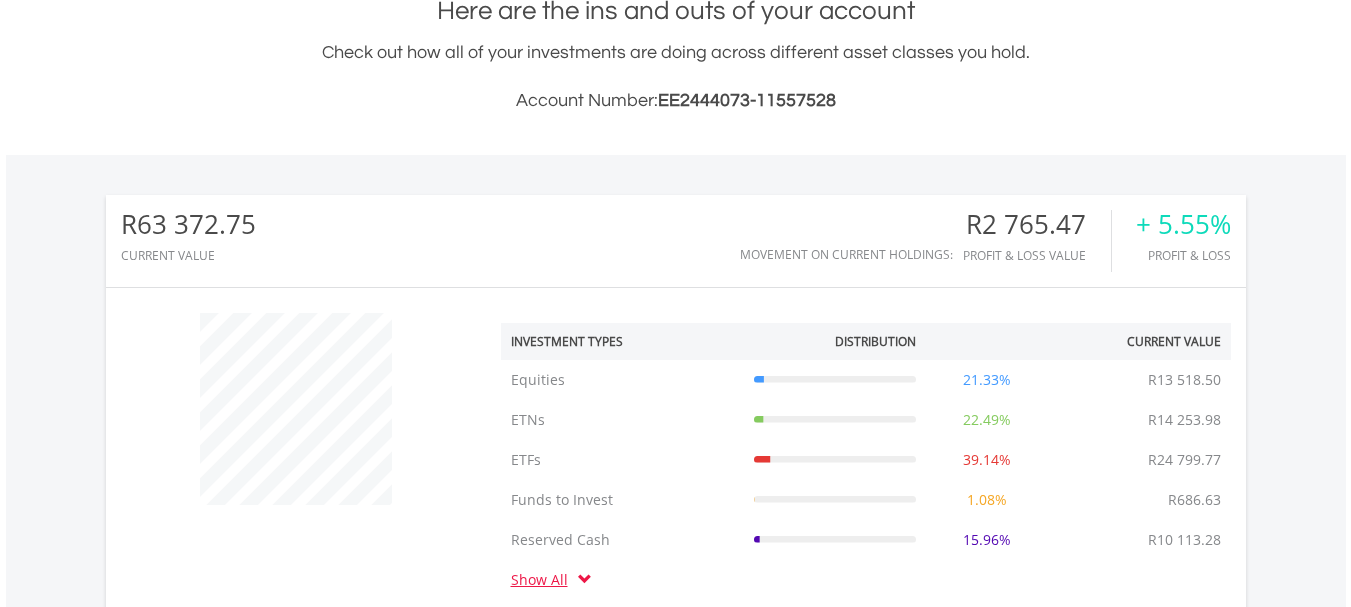 scroll, scrollTop: 520, scrollLeft: 0, axis: vertical 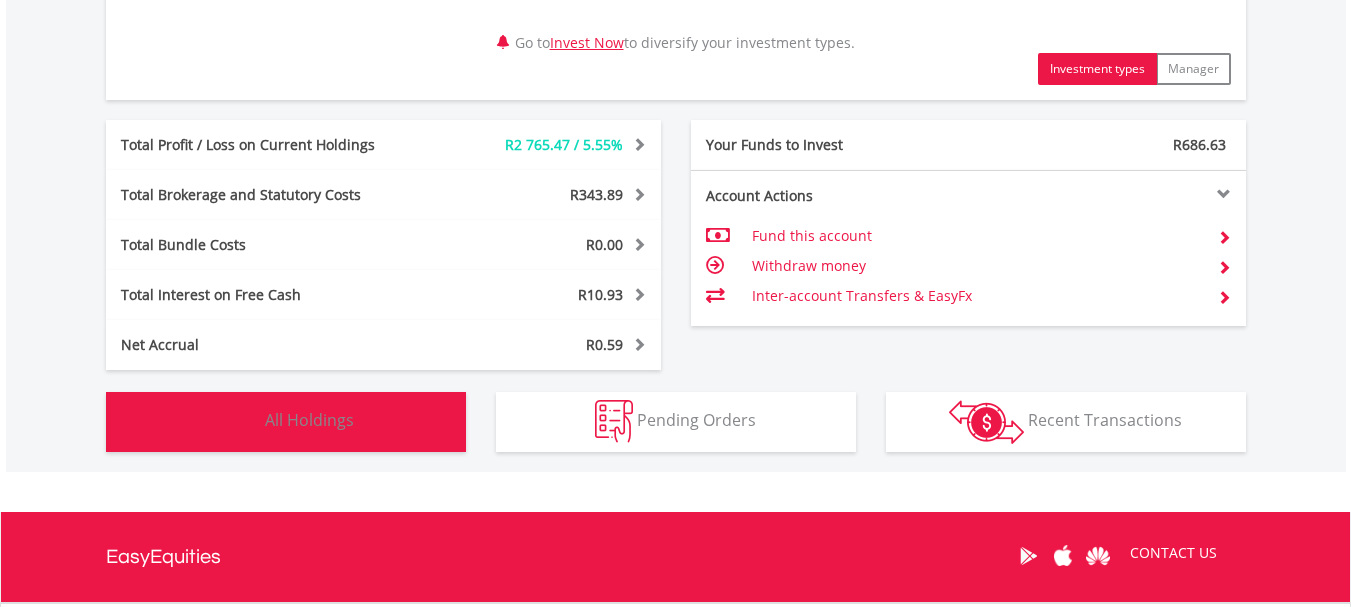 click on "Holdings
All Holdings" at bounding box center [286, 422] 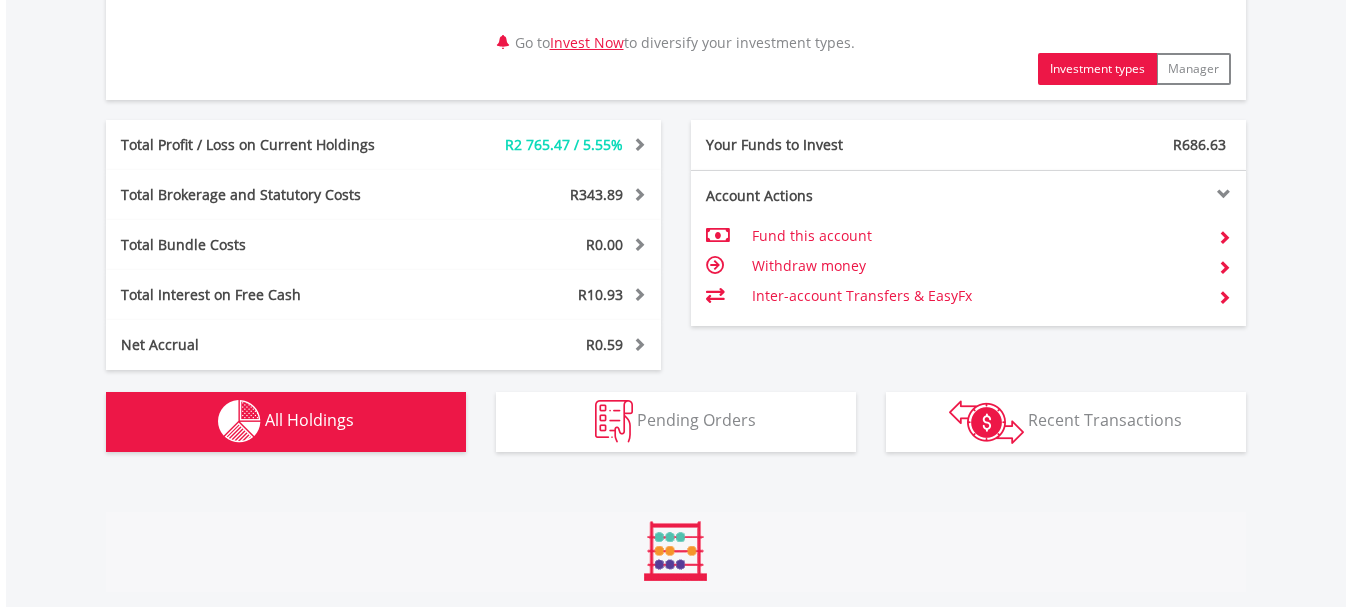 type 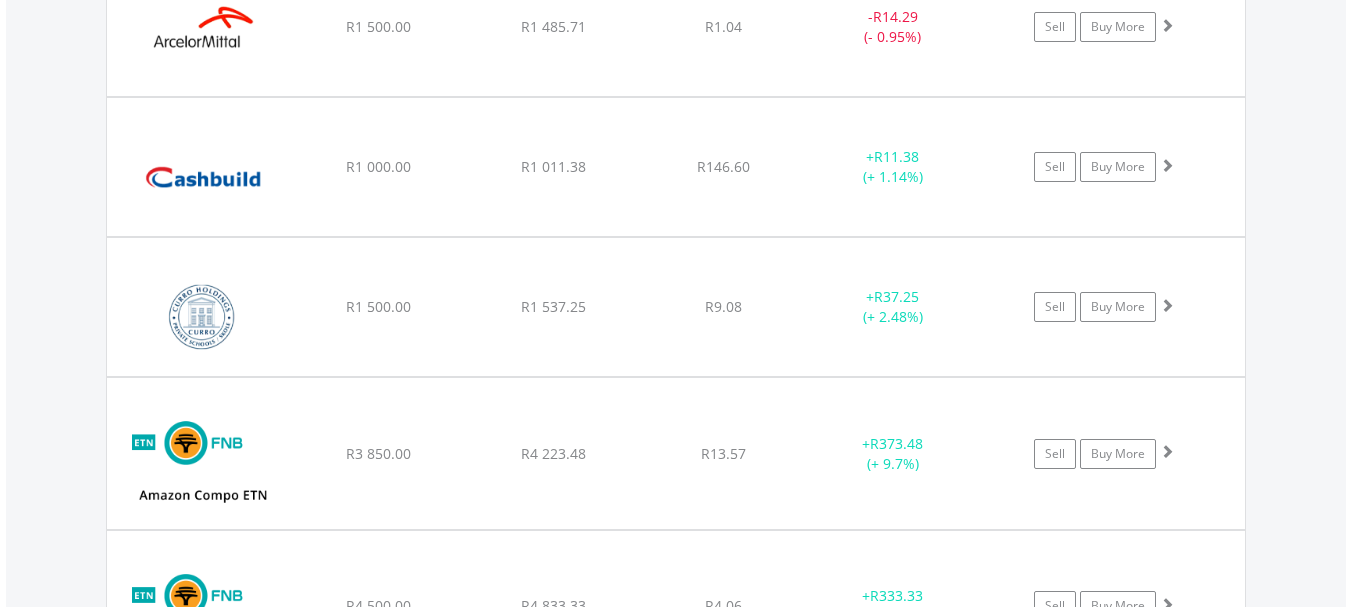scroll, scrollTop: 1603, scrollLeft: 0, axis: vertical 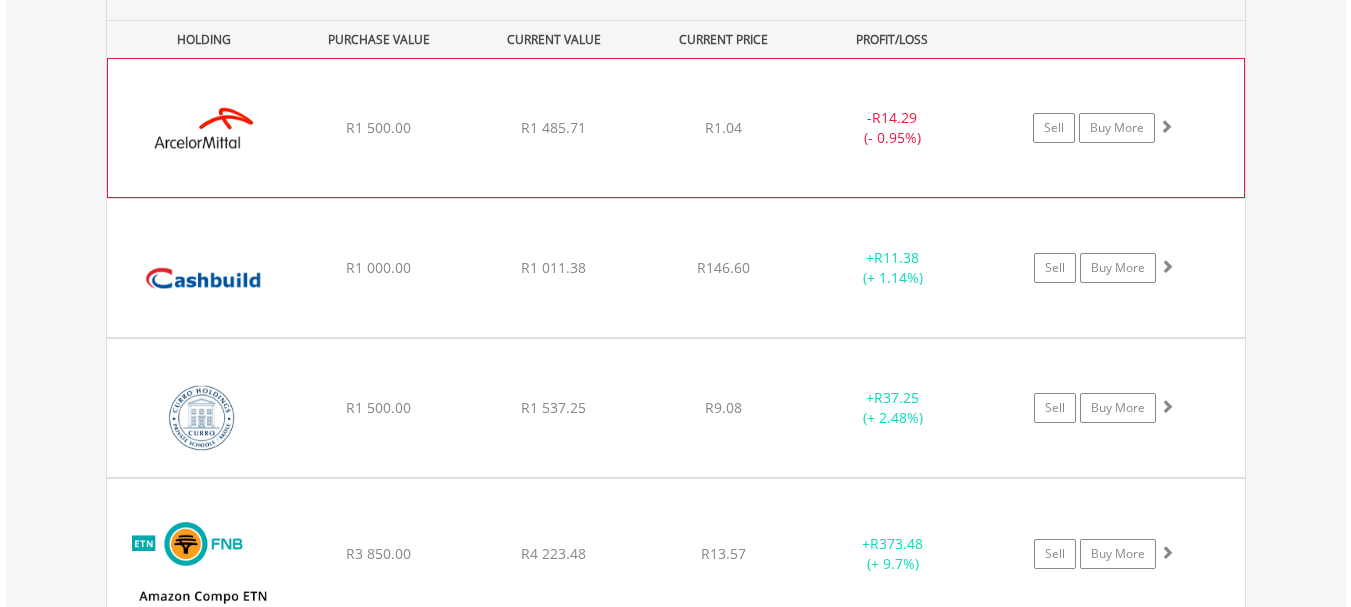 click on "﻿
ArcelorMittal SA Limited
R1 500.00
R1 485.71
R1.04
-  R14.29 (- 0.95%)
Sell
Buy More" at bounding box center (676, 128) 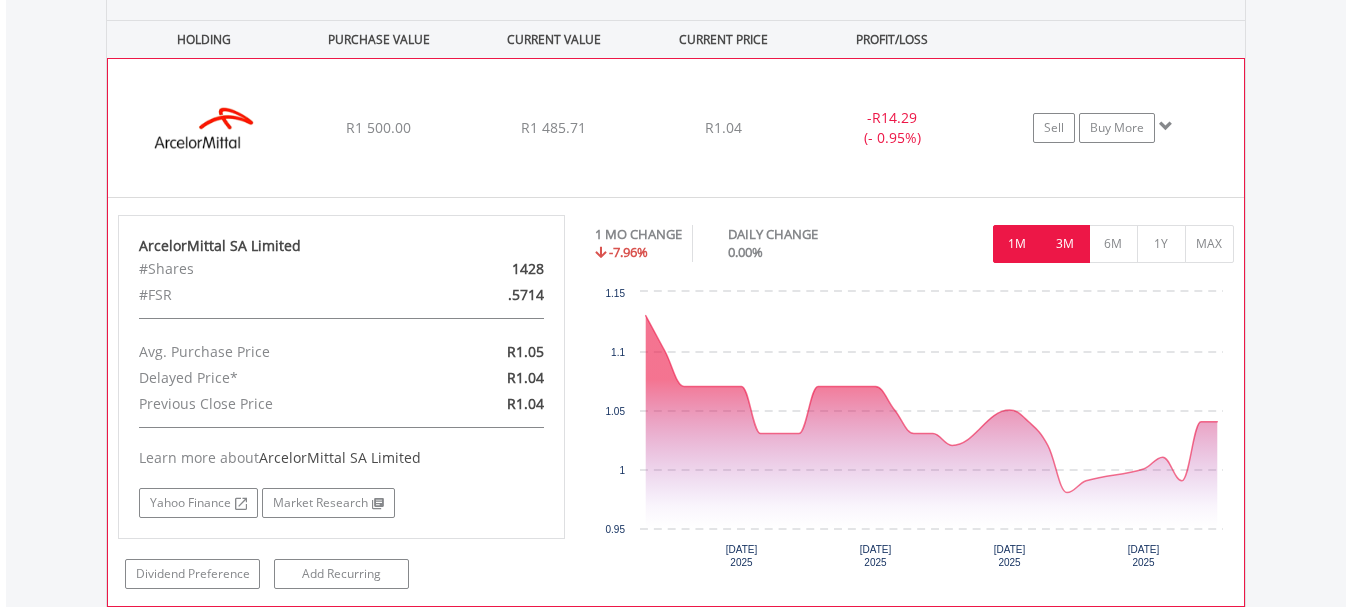 click on "3M" at bounding box center (1065, 244) 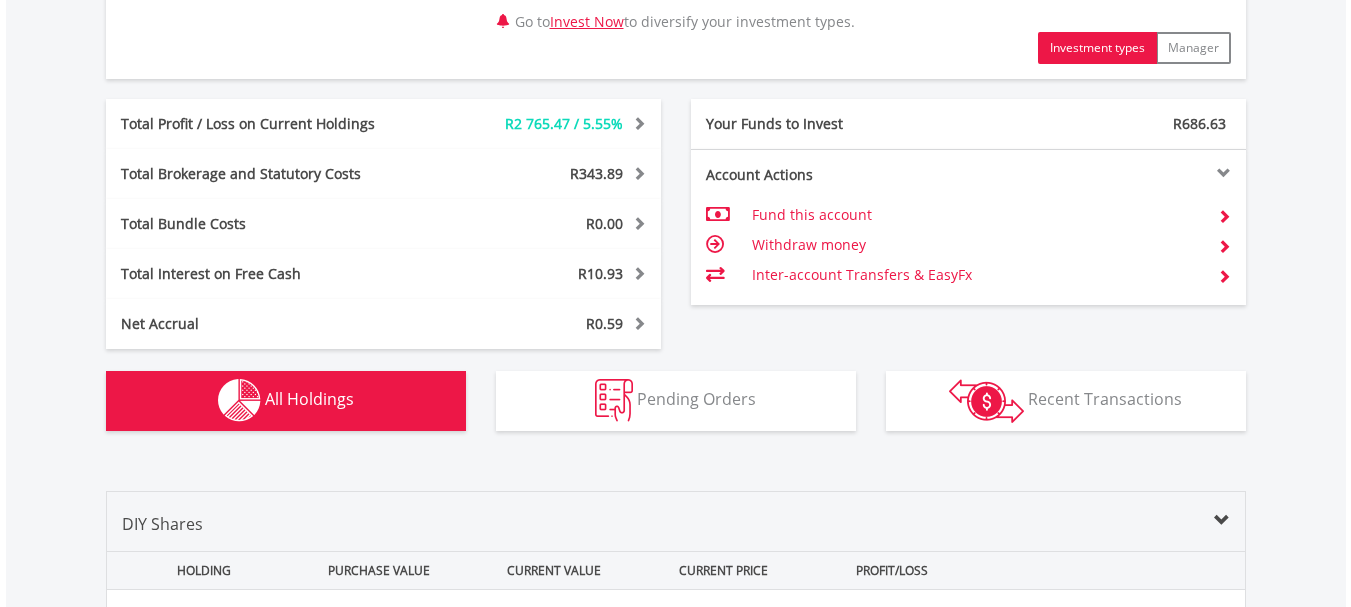 scroll, scrollTop: 1603, scrollLeft: 0, axis: vertical 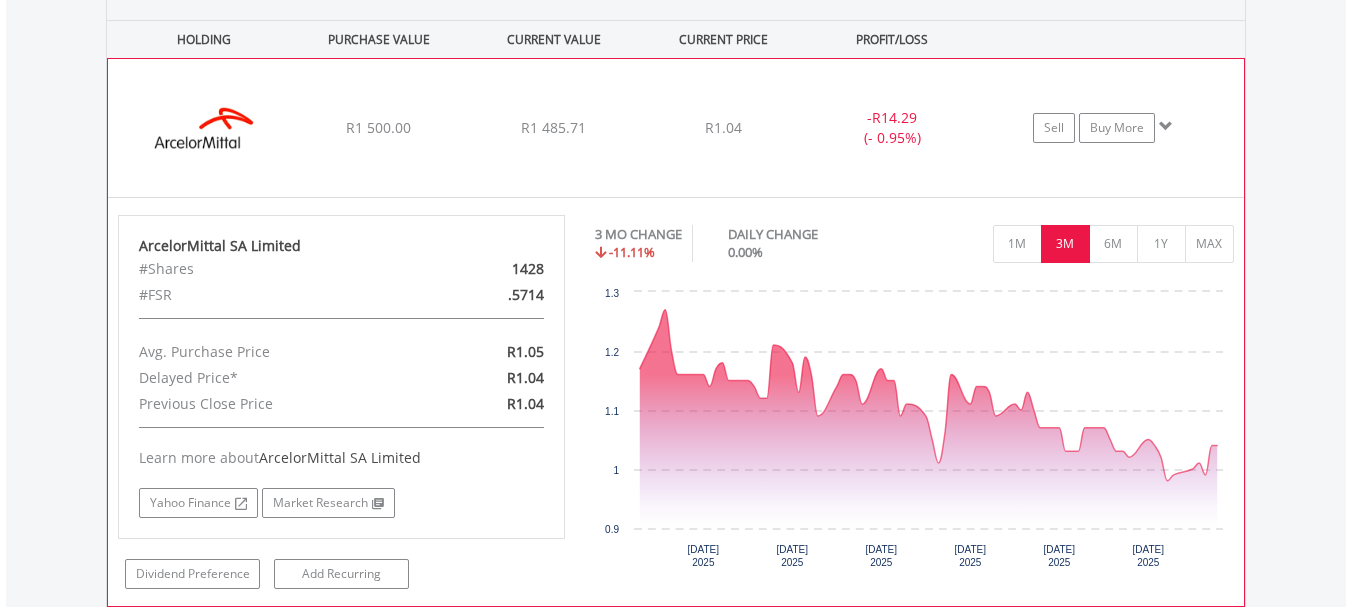 click on "R1 500.00" at bounding box center (379, 128) 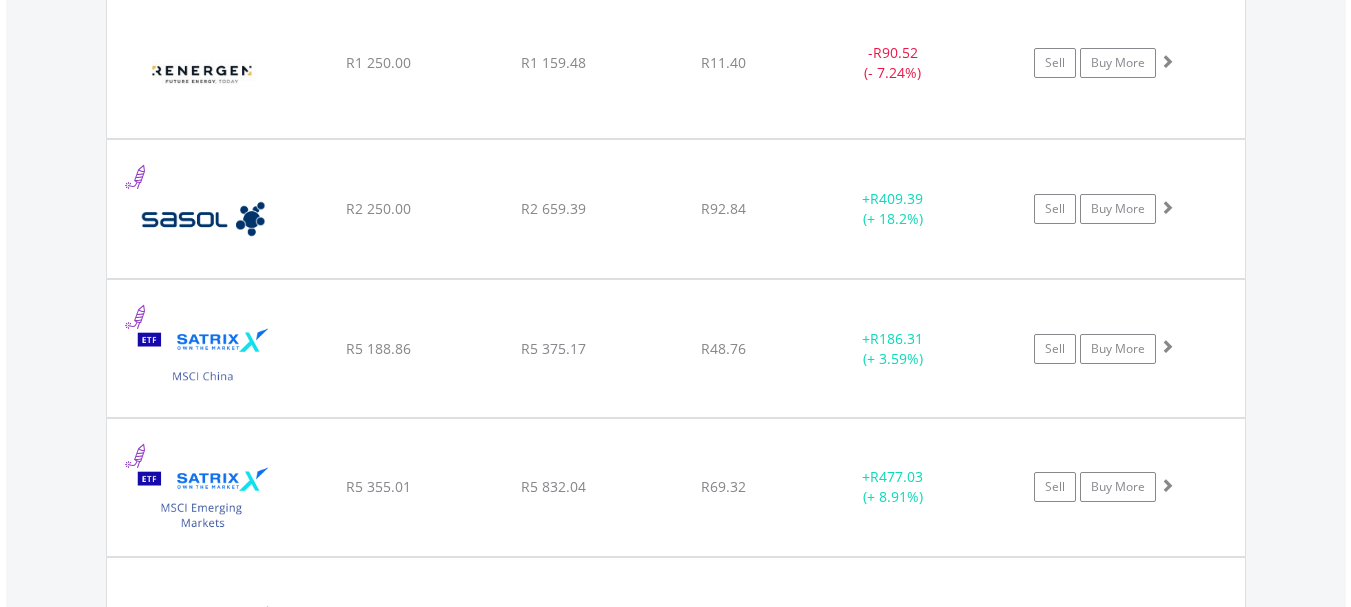 scroll, scrollTop: 3094, scrollLeft: 0, axis: vertical 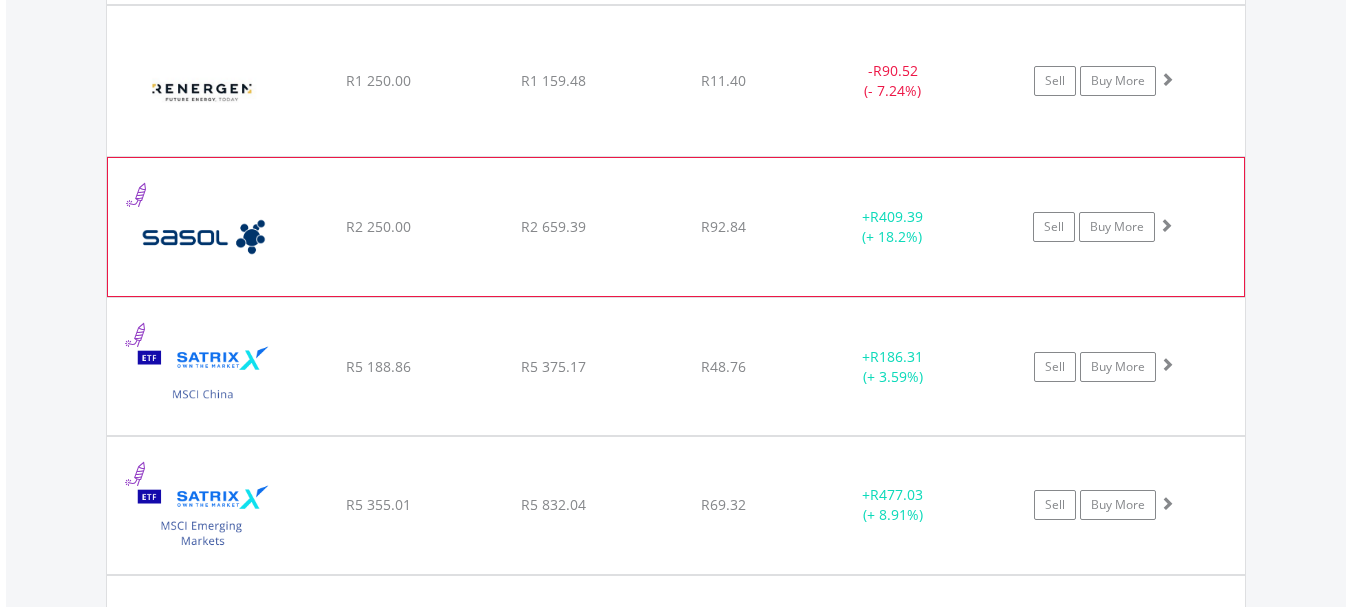 click on "﻿
Sasol Limited
R2 250.00
R2 659.39
R92.84
+  R409.39 (+ 18.2%)
Sell
Buy More" at bounding box center (676, -1363) 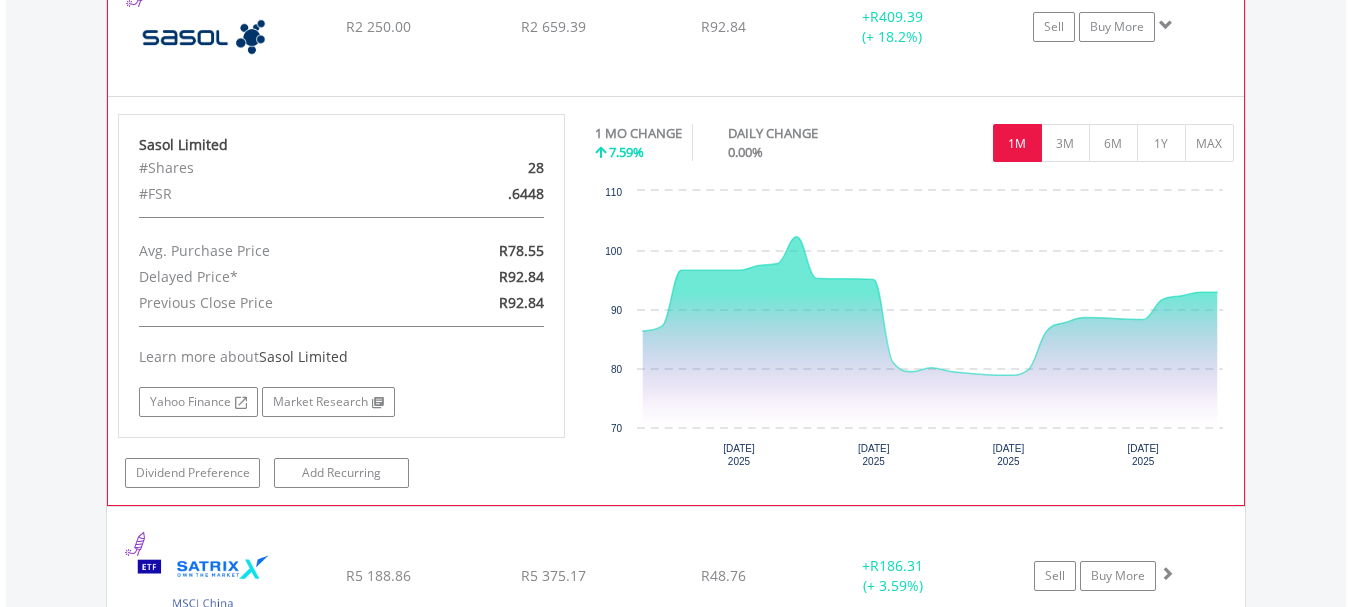 scroll, scrollTop: 3094, scrollLeft: 0, axis: vertical 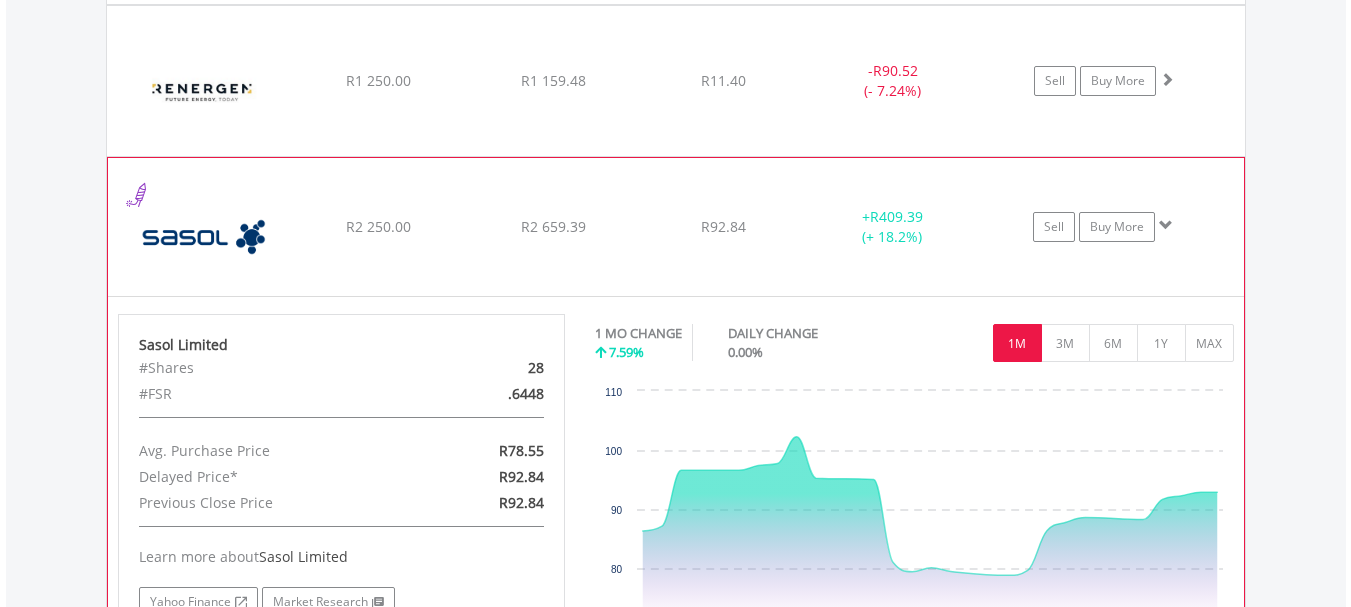 click on "﻿
Sasol Limited
R2 250.00
R2 659.39
R92.84
+  R409.39 (+ 18.2%)
Sell
Buy More" at bounding box center (676, -1363) 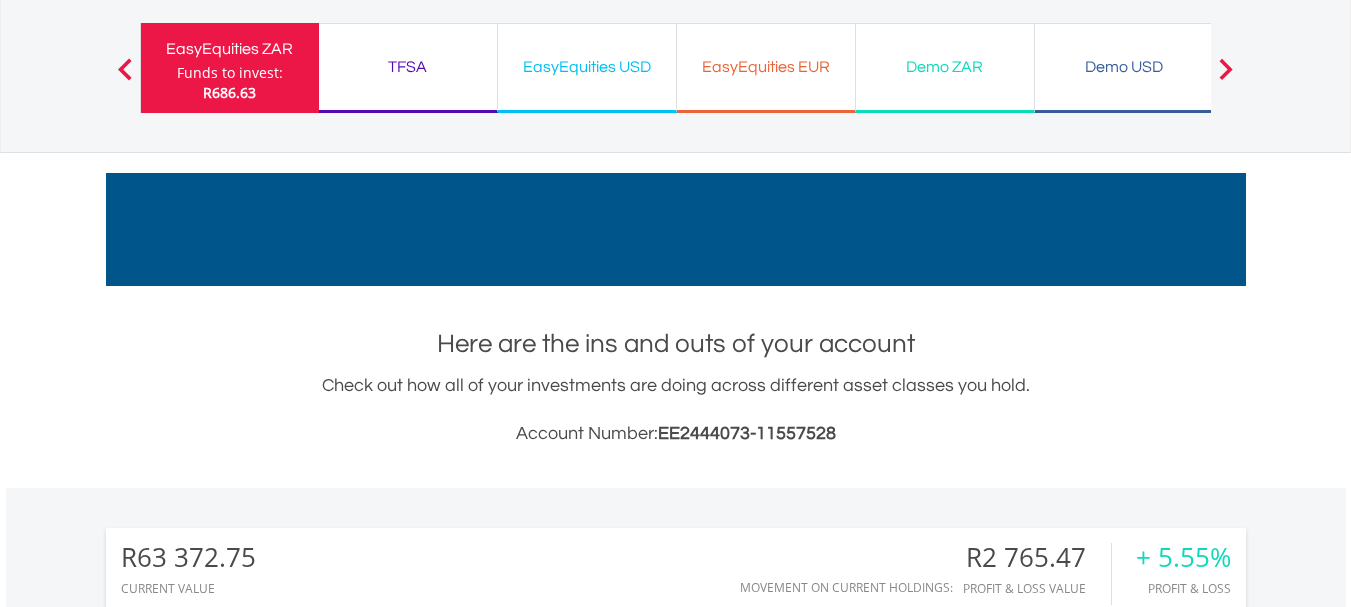 scroll, scrollTop: 0, scrollLeft: 0, axis: both 